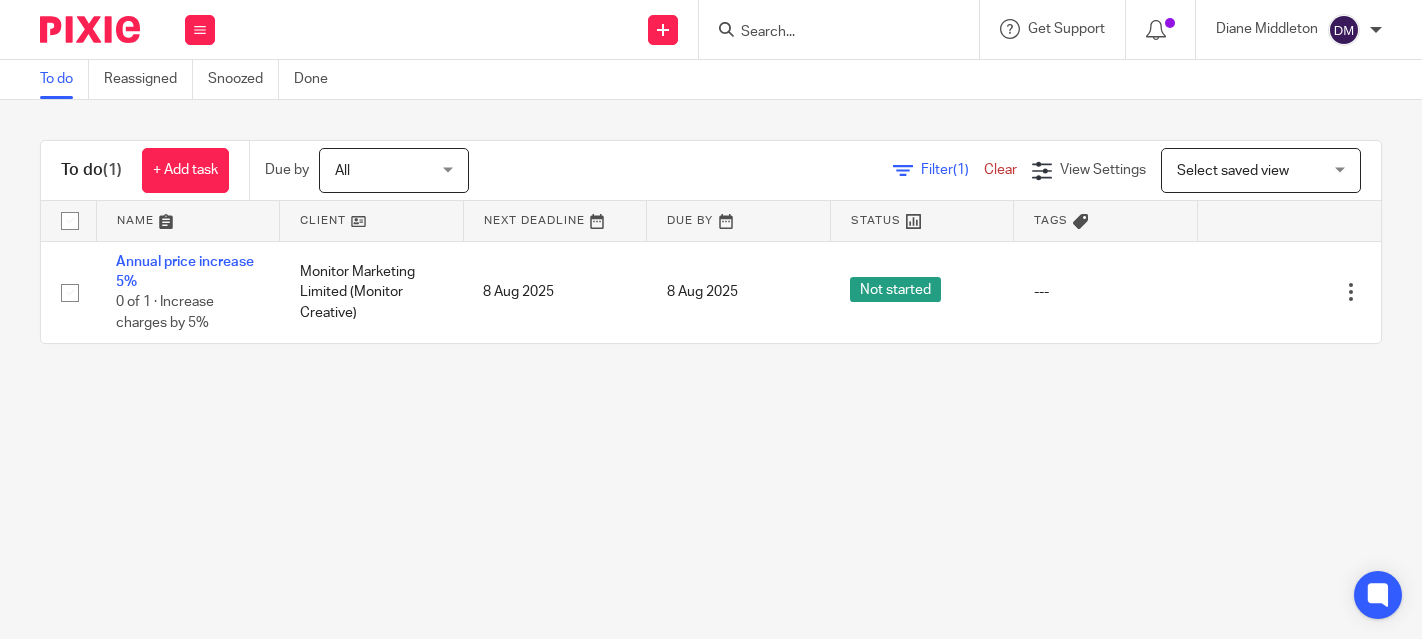 scroll, scrollTop: 0, scrollLeft: 0, axis: both 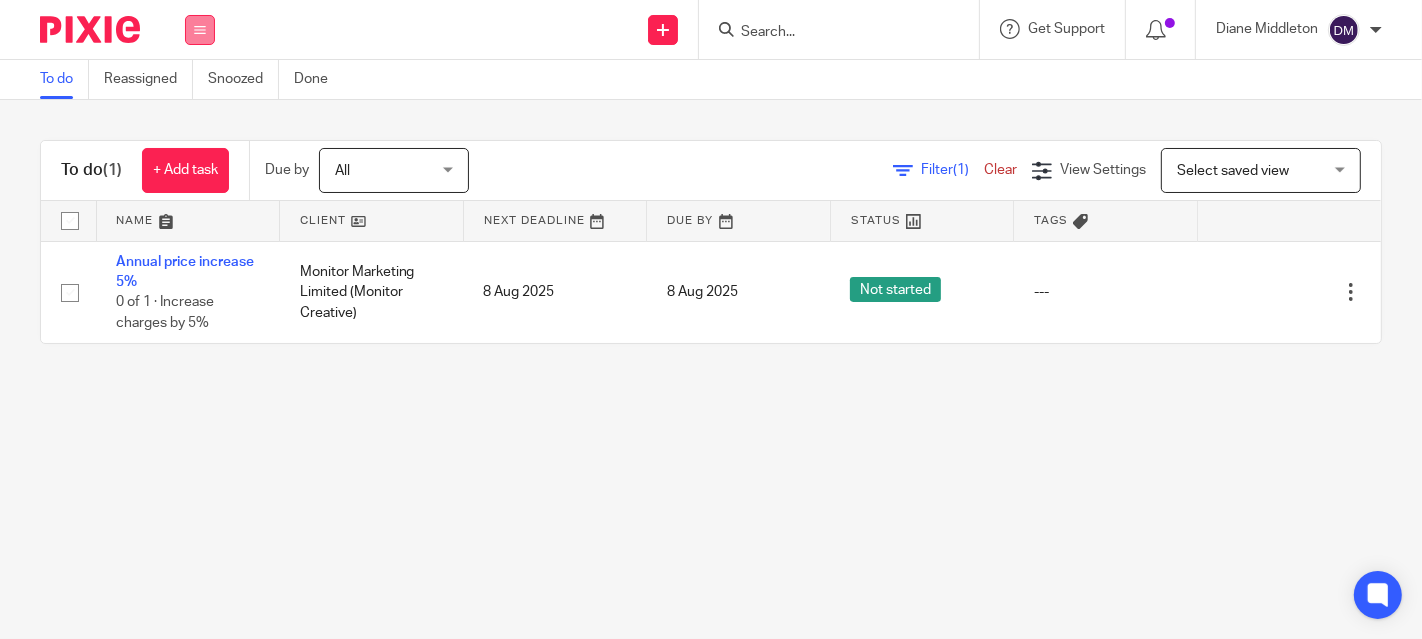 click at bounding box center [200, 30] 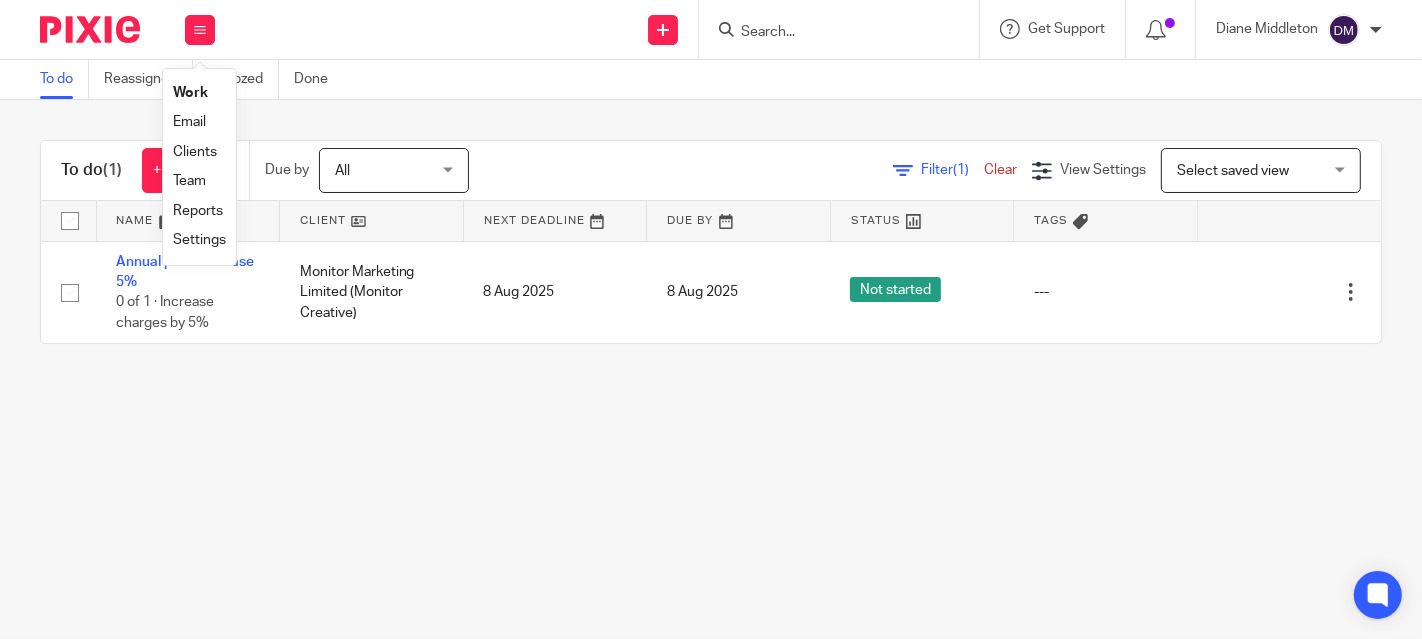 click on "Settings" at bounding box center [199, 240] 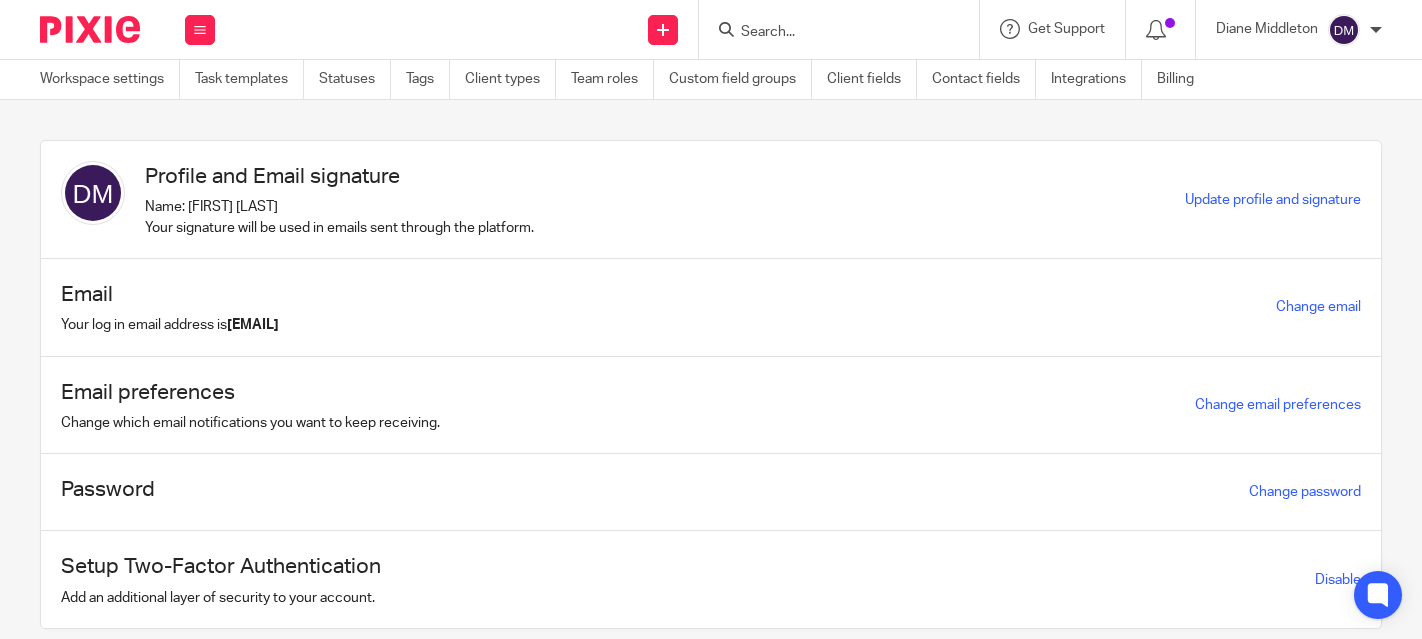 scroll, scrollTop: 0, scrollLeft: 0, axis: both 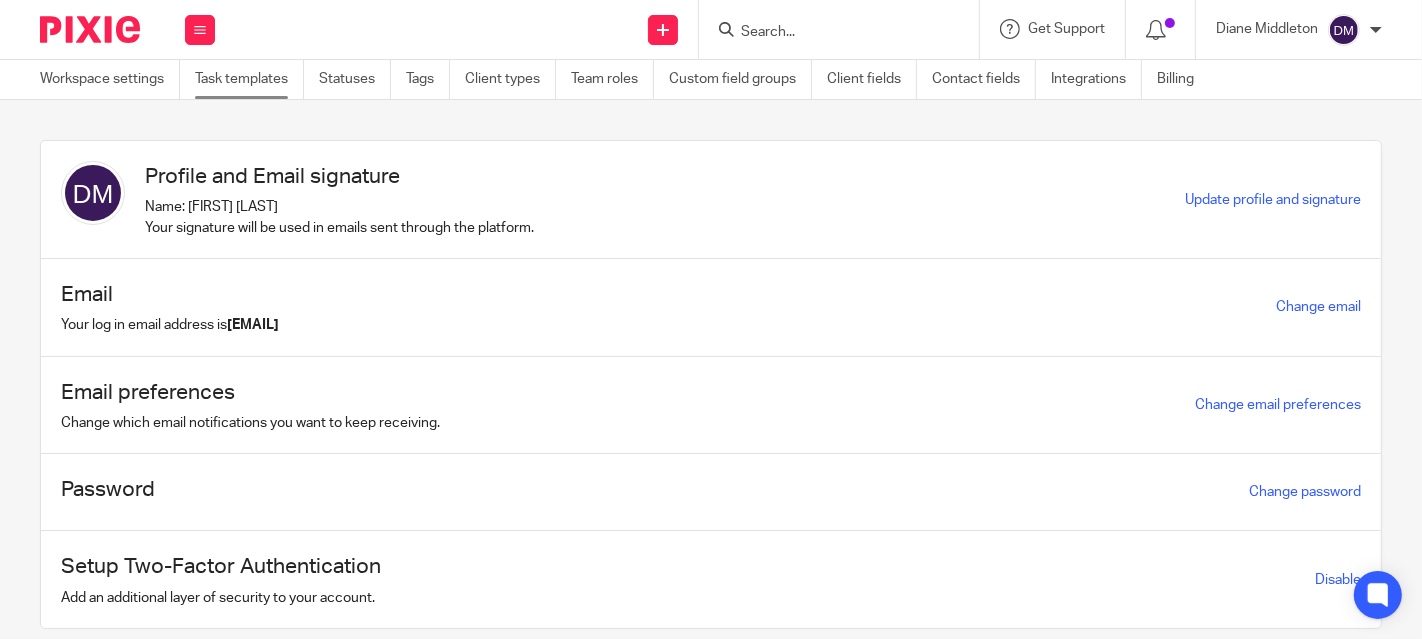 click on "Task templates" at bounding box center (249, 79) 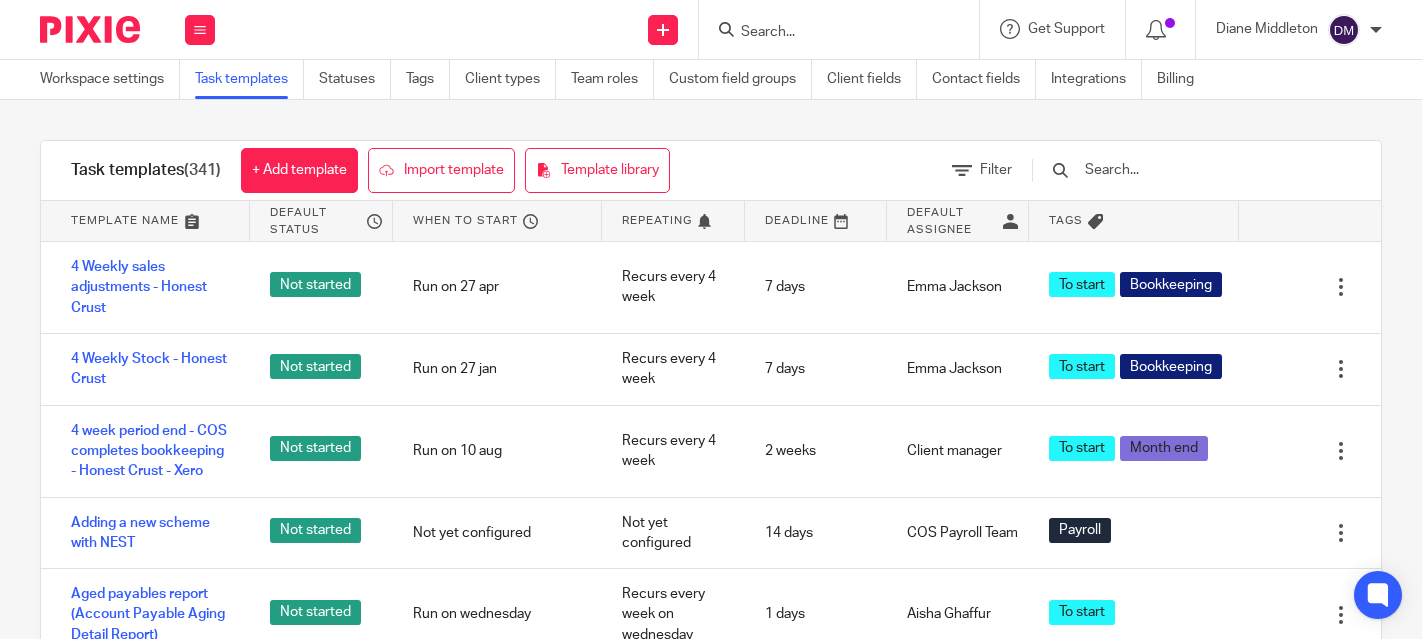 scroll, scrollTop: 0, scrollLeft: 0, axis: both 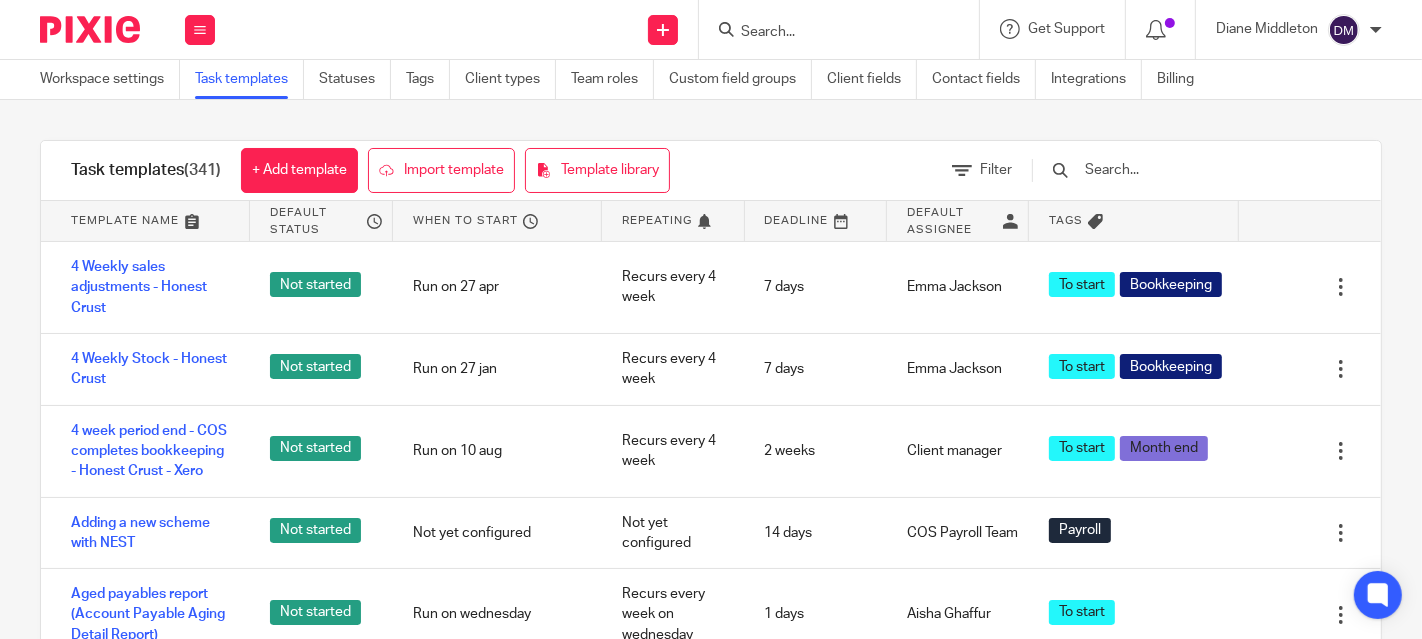click at bounding box center (1199, 170) 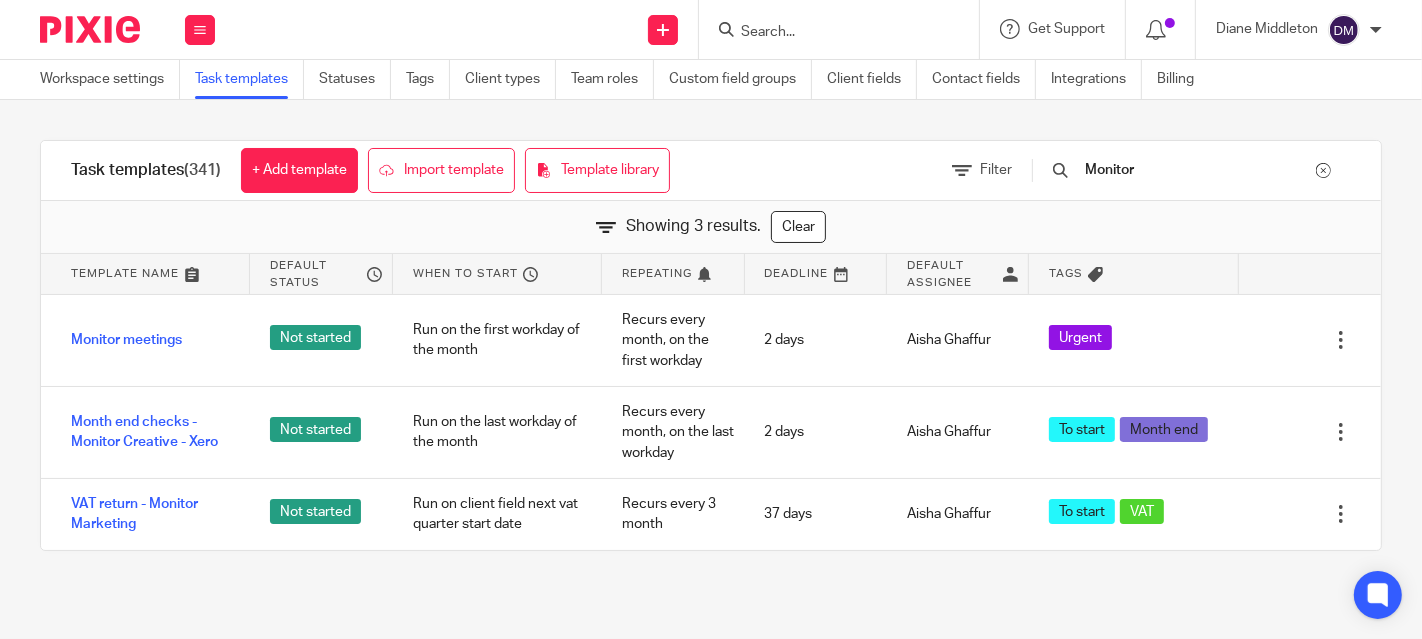 drag, startPoint x: 1186, startPoint y: 174, endPoint x: 1054, endPoint y: 177, distance: 132.03409 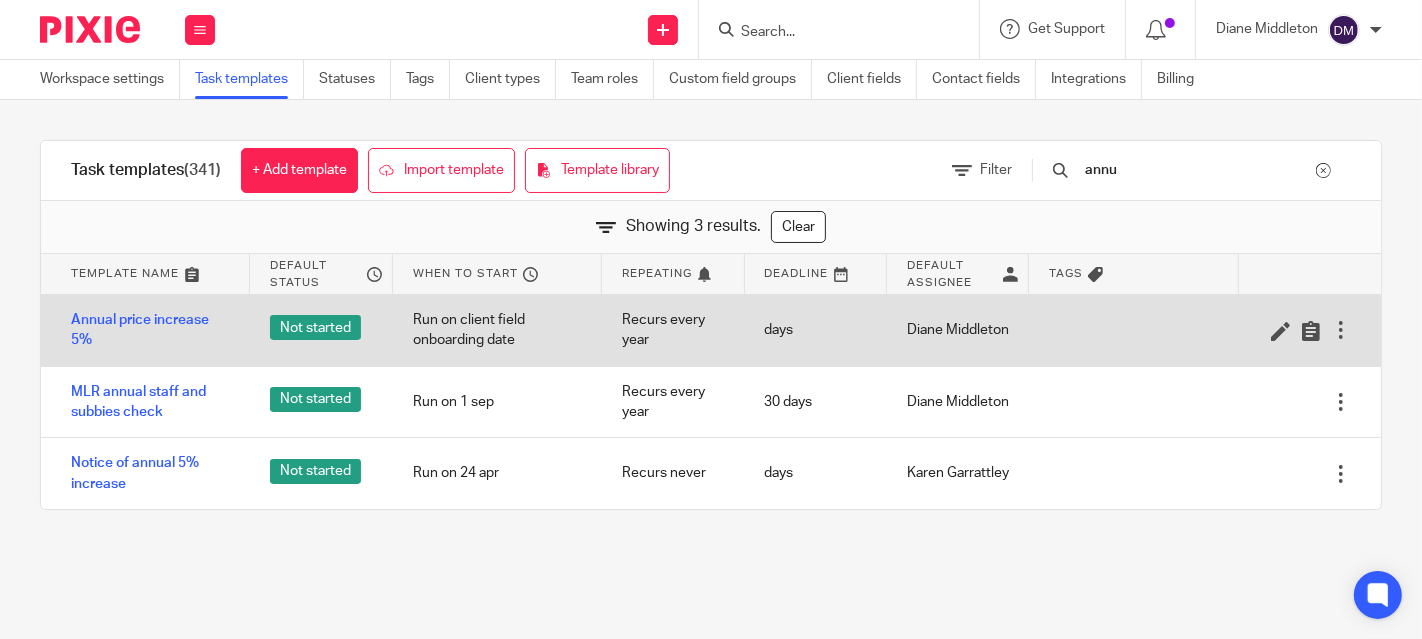 type on "annu" 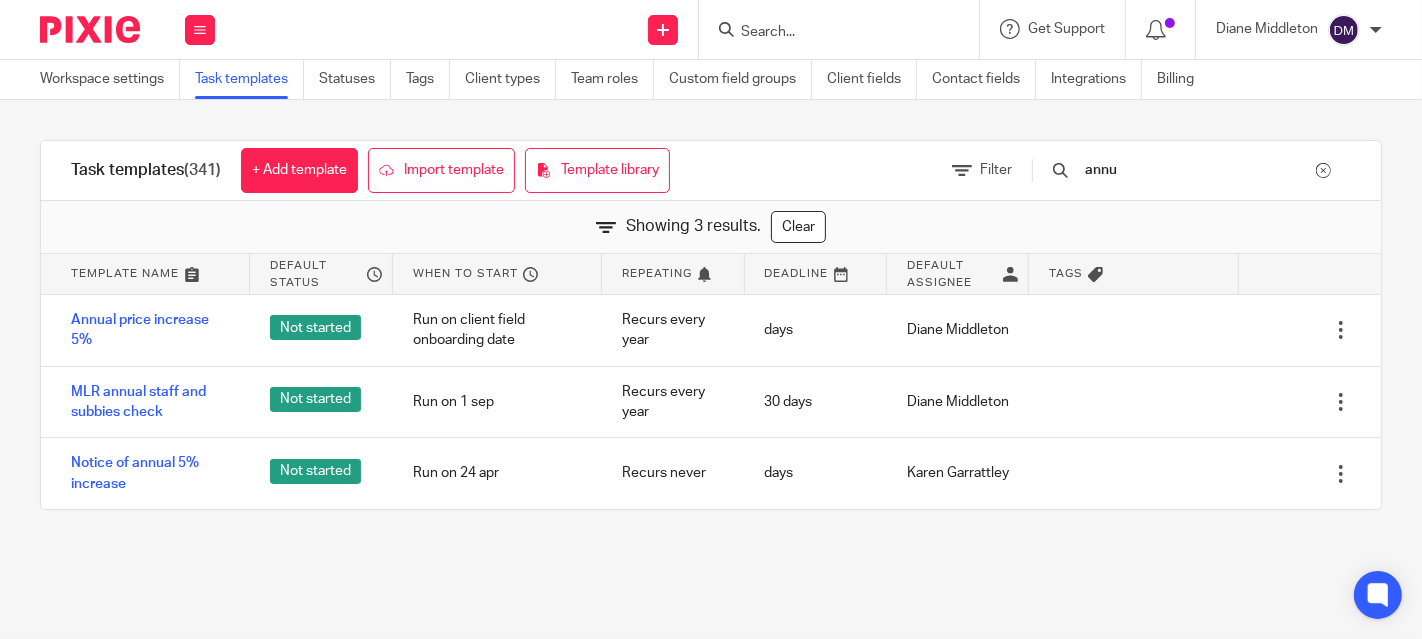 click at bounding box center (829, 33) 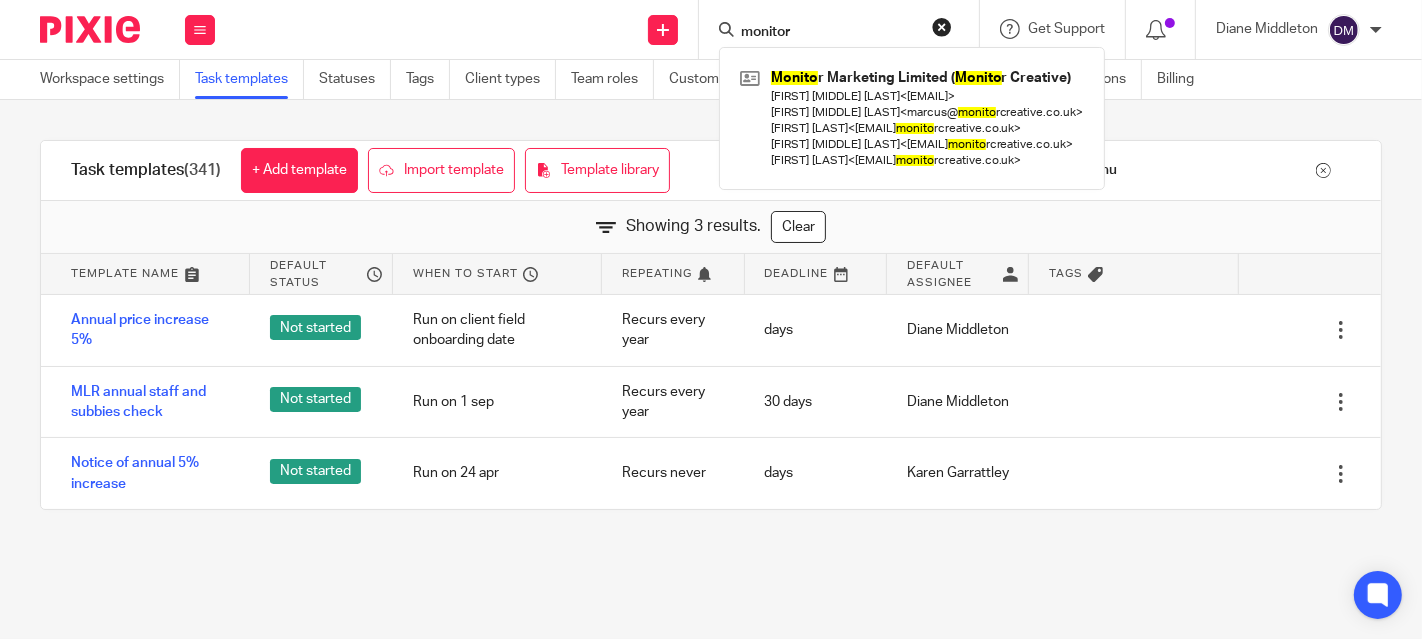 type on "monitor" 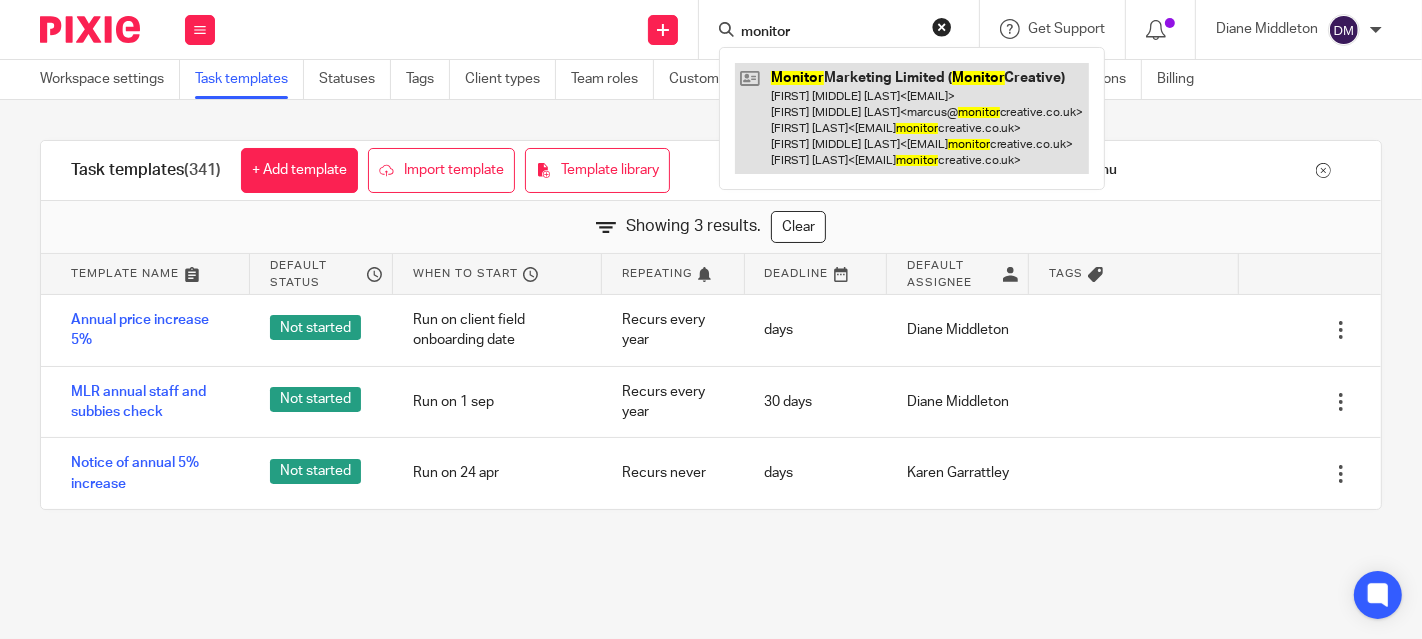 click at bounding box center (912, 118) 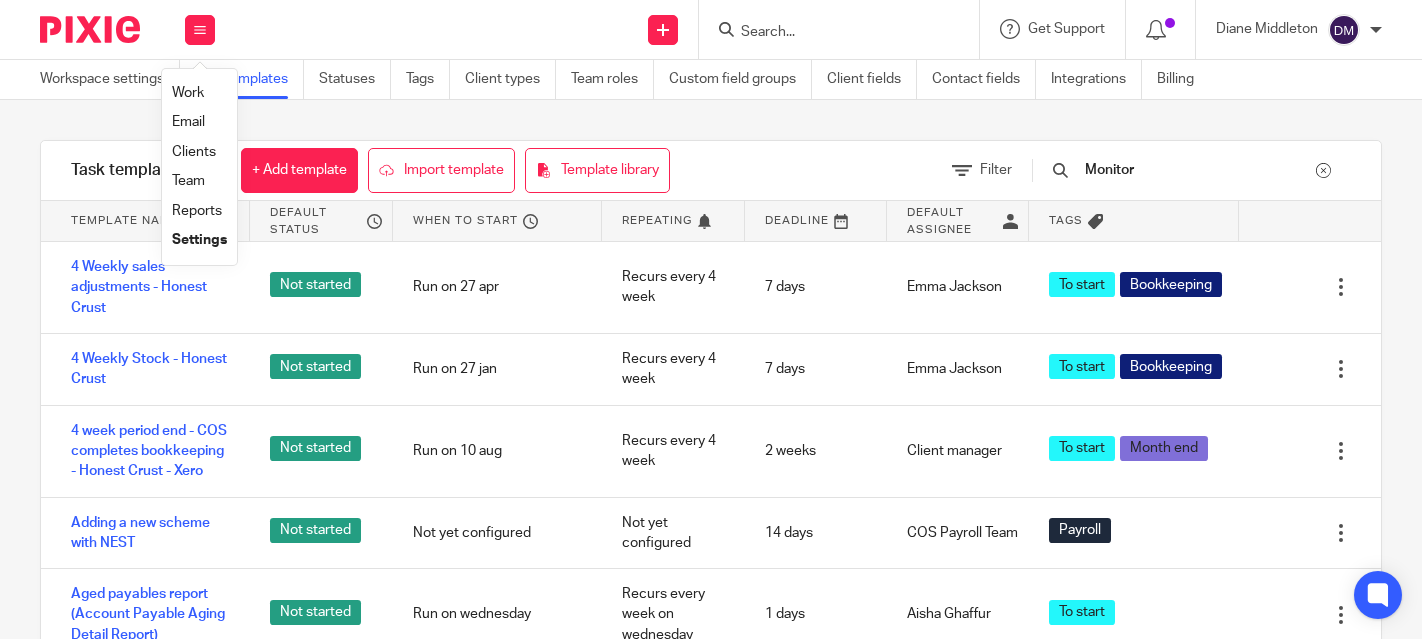 scroll, scrollTop: 0, scrollLeft: 0, axis: both 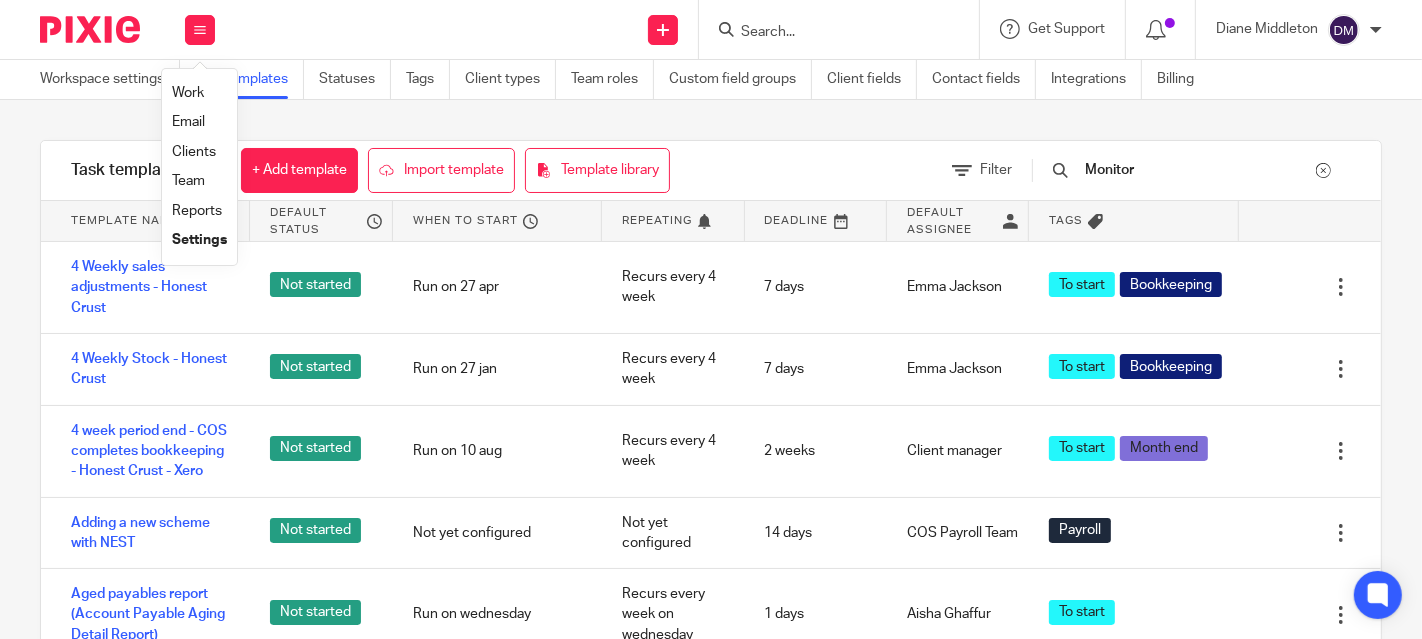 click on "Work" at bounding box center (188, 93) 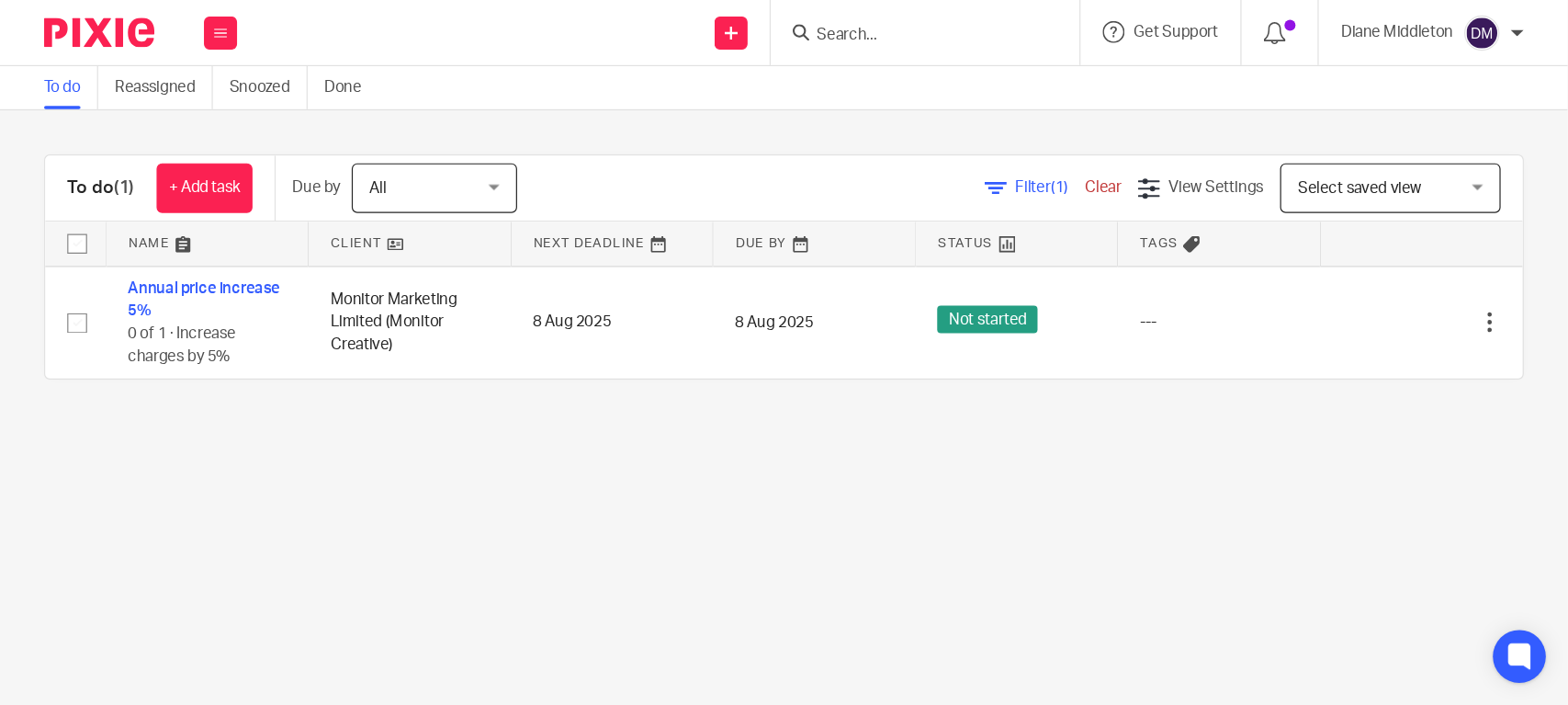 scroll, scrollTop: 0, scrollLeft: 0, axis: both 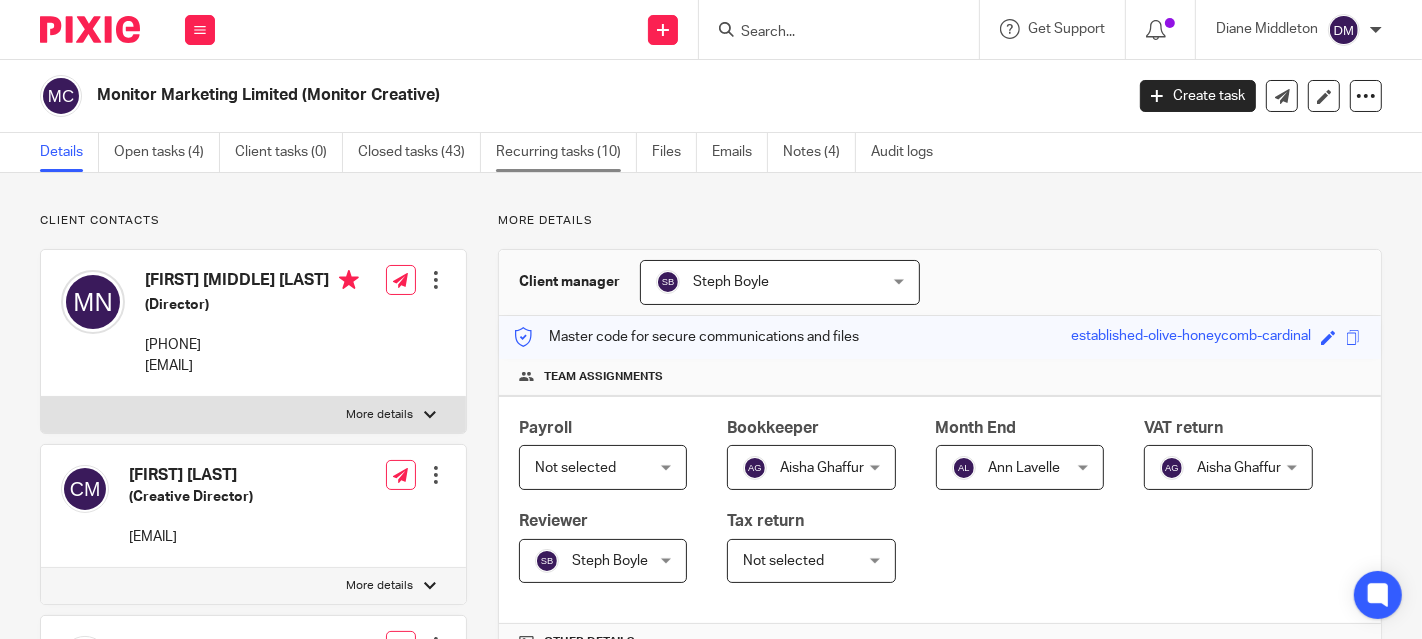click on "Recurring tasks (10)" at bounding box center [566, 152] 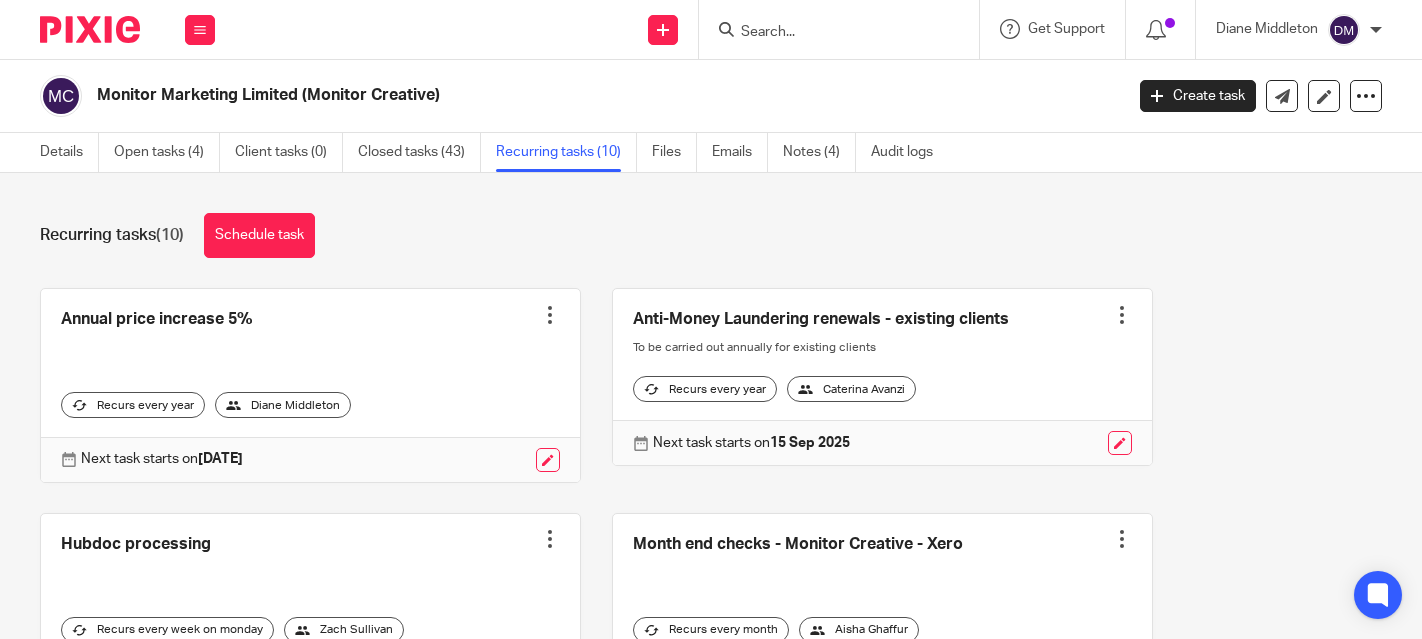 scroll, scrollTop: 0, scrollLeft: 0, axis: both 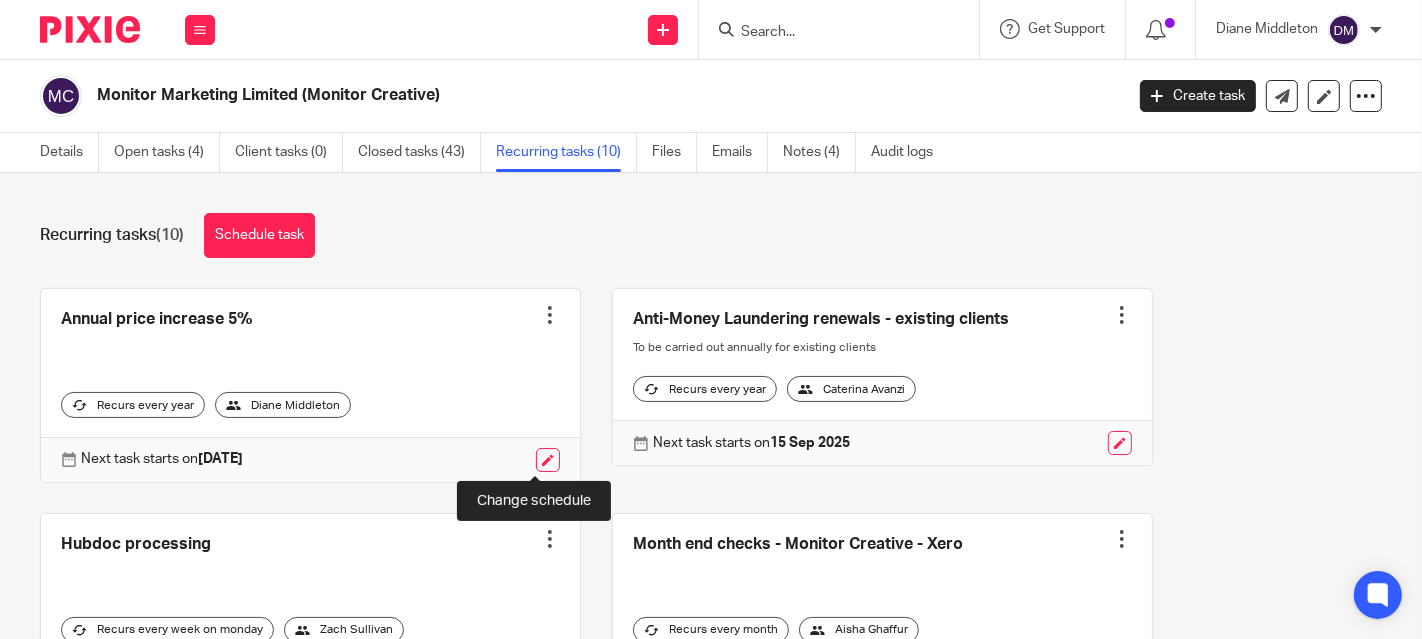 click at bounding box center (548, 460) 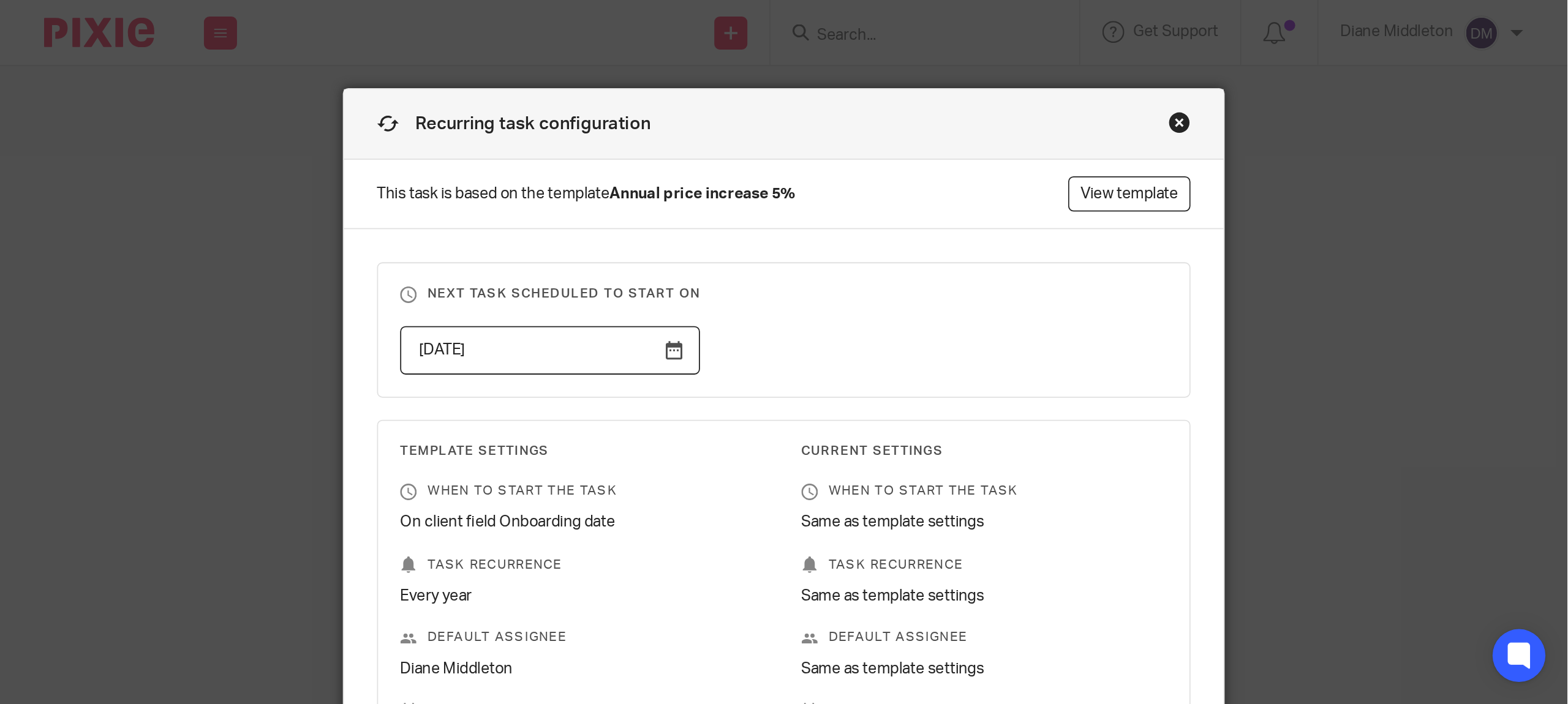 scroll, scrollTop: 0, scrollLeft: 0, axis: both 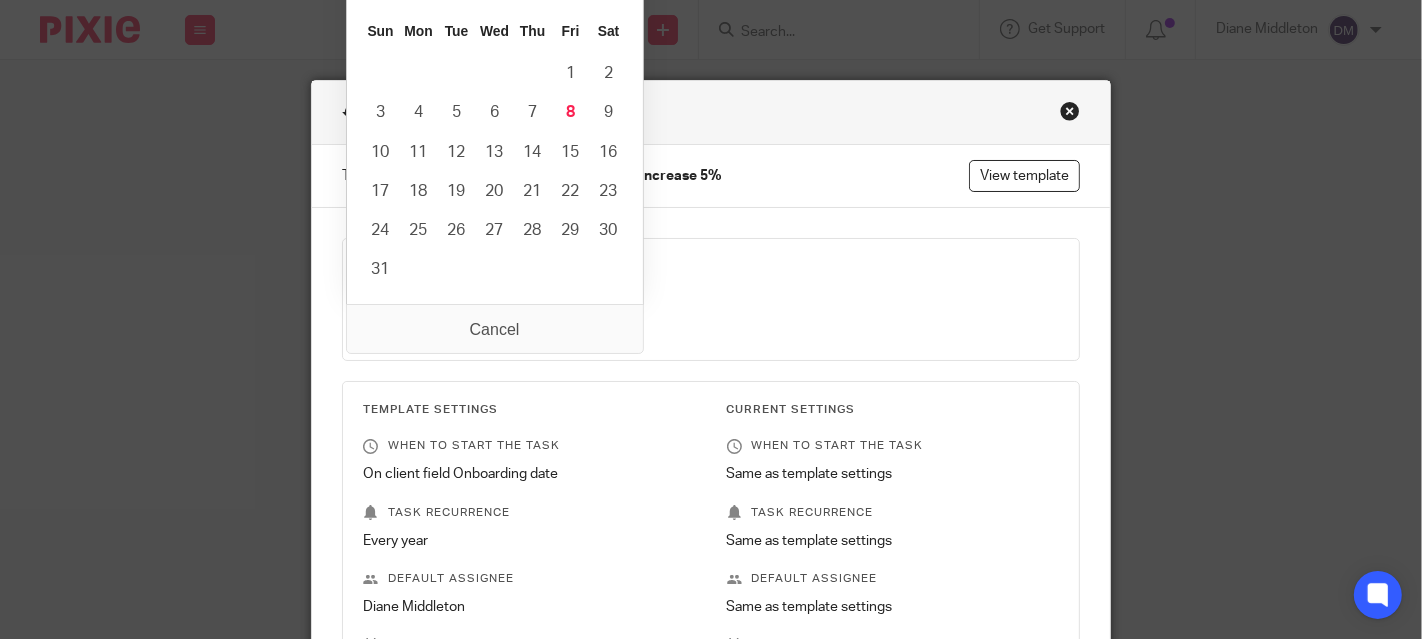 click on "2026-08-08" at bounding box center [499, 318] 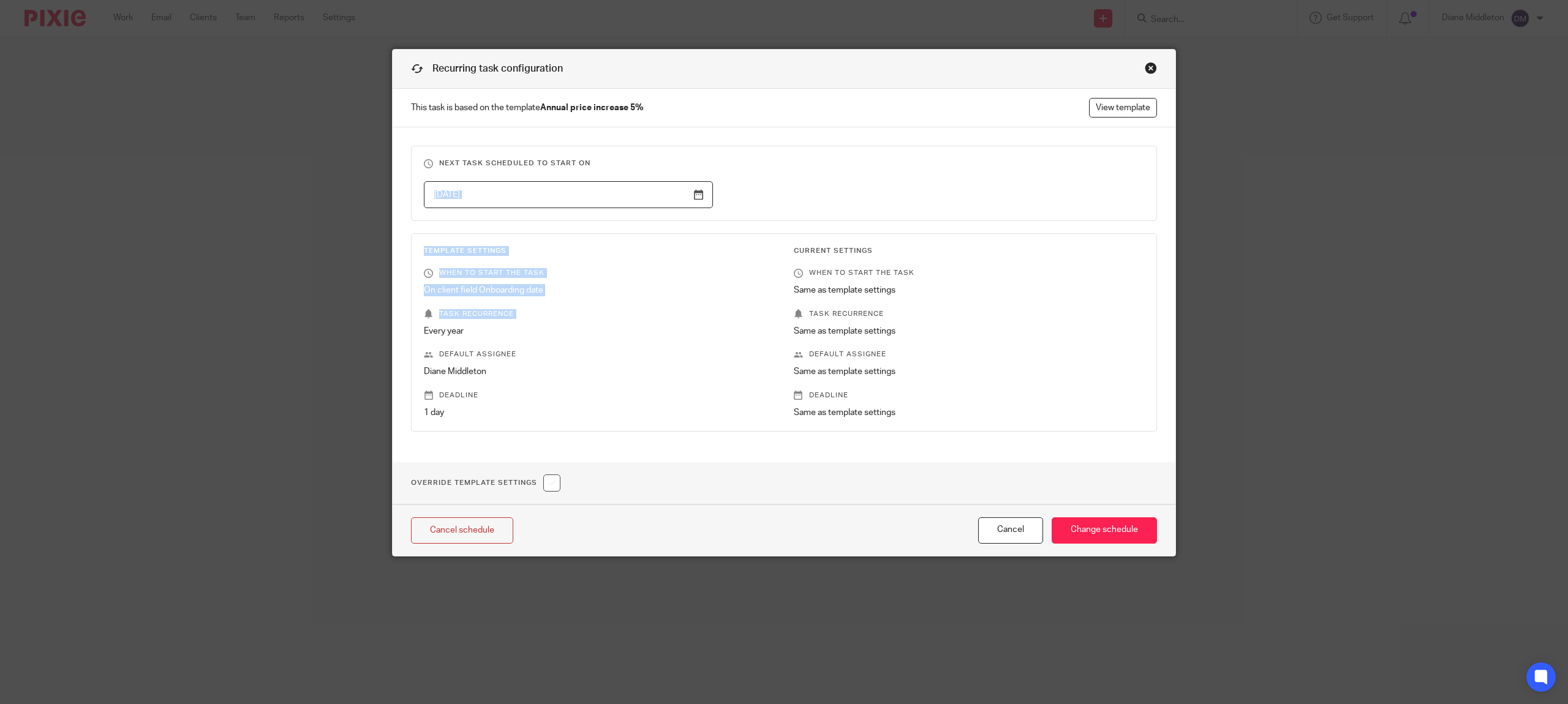 drag, startPoint x: 374, startPoint y: 215, endPoint x: 360, endPoint y: 335, distance: 120.81391 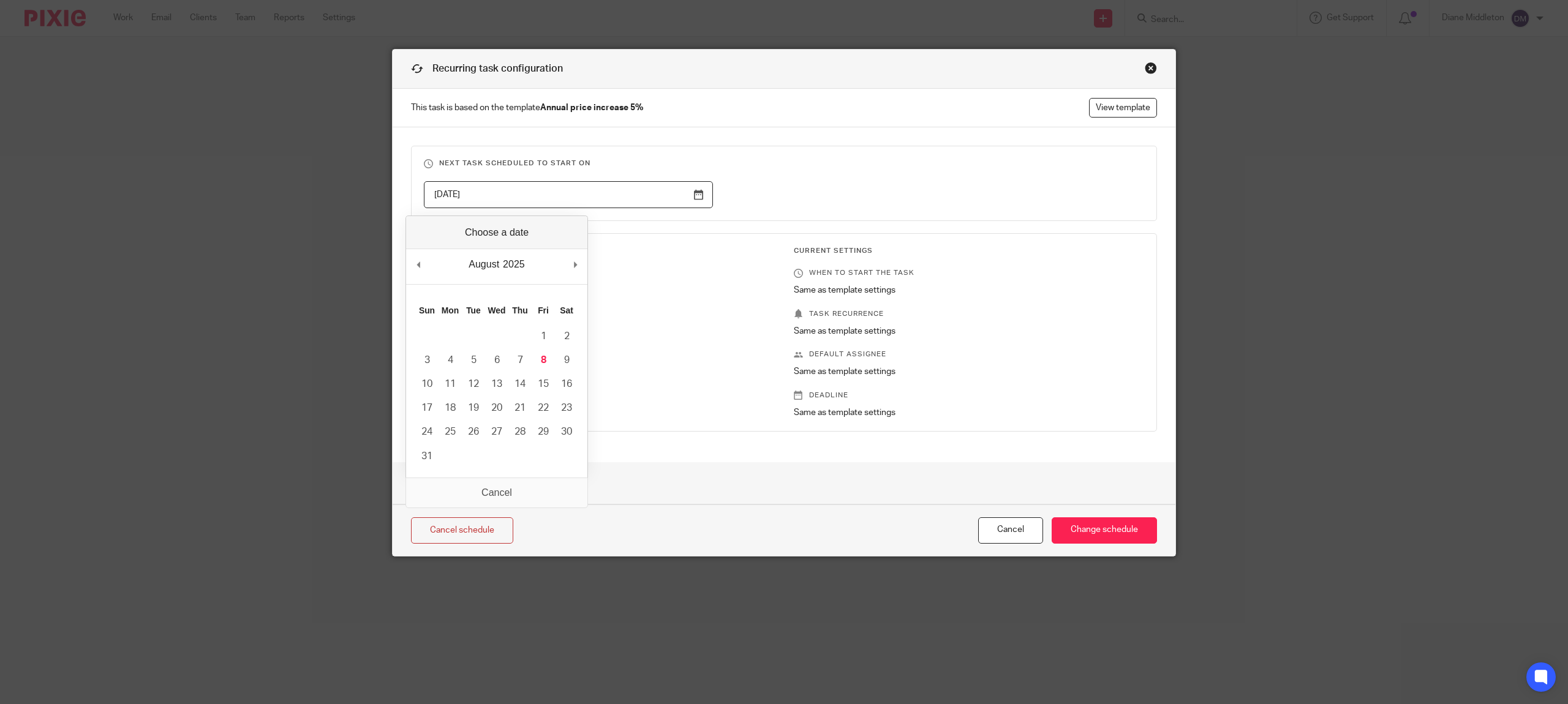 drag, startPoint x: 505, startPoint y: 195, endPoint x: 409, endPoint y: 195, distance: 96 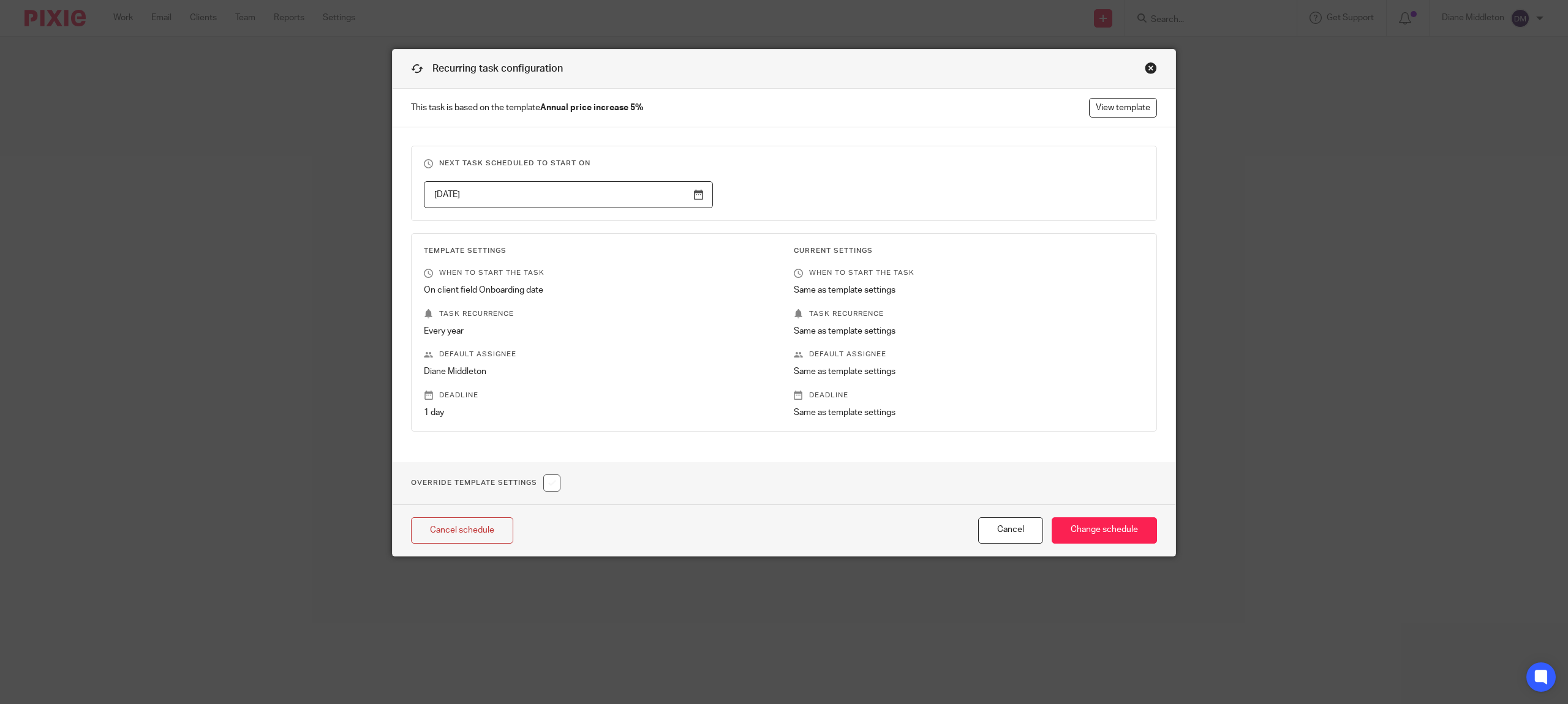 type on "08/06/2026" 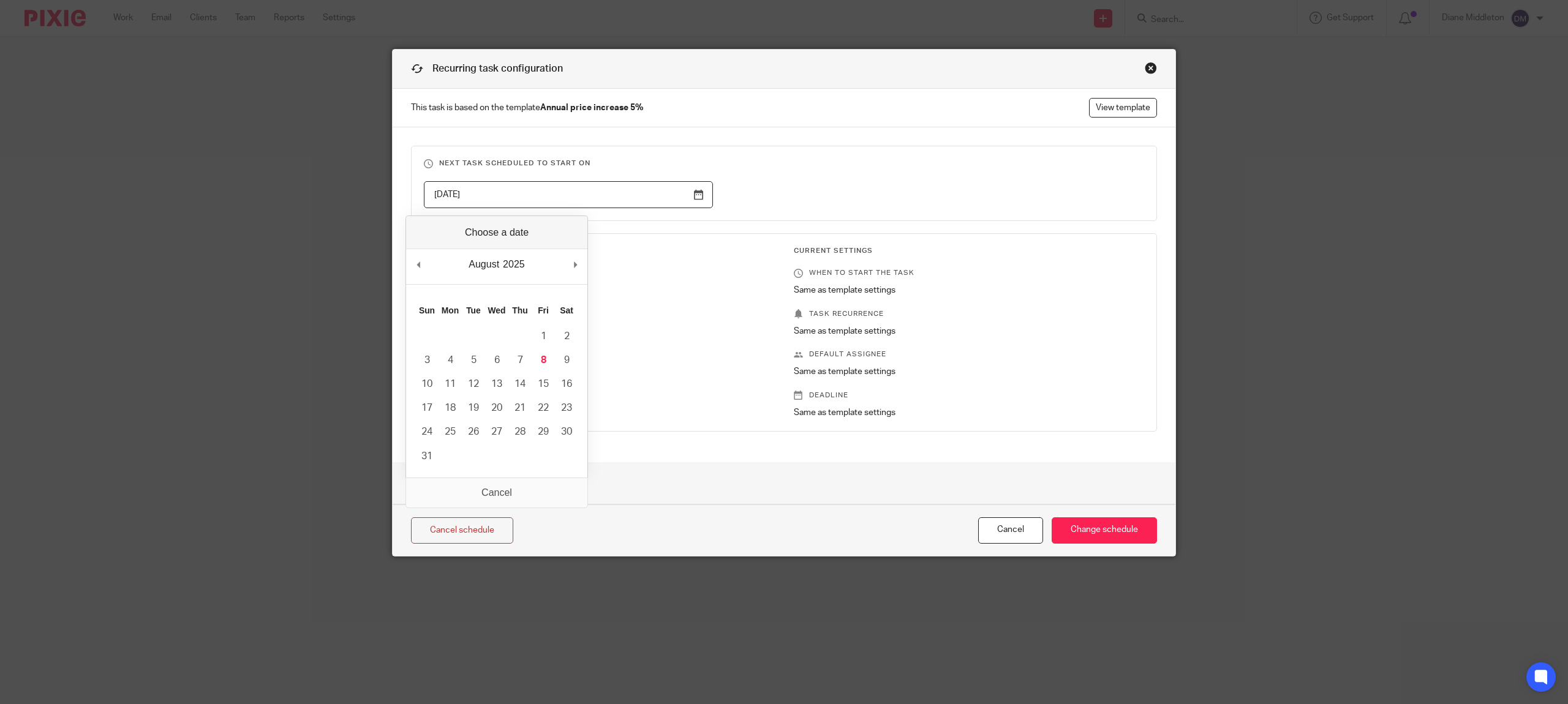 click on "08/06/2026" at bounding box center [774, 195] 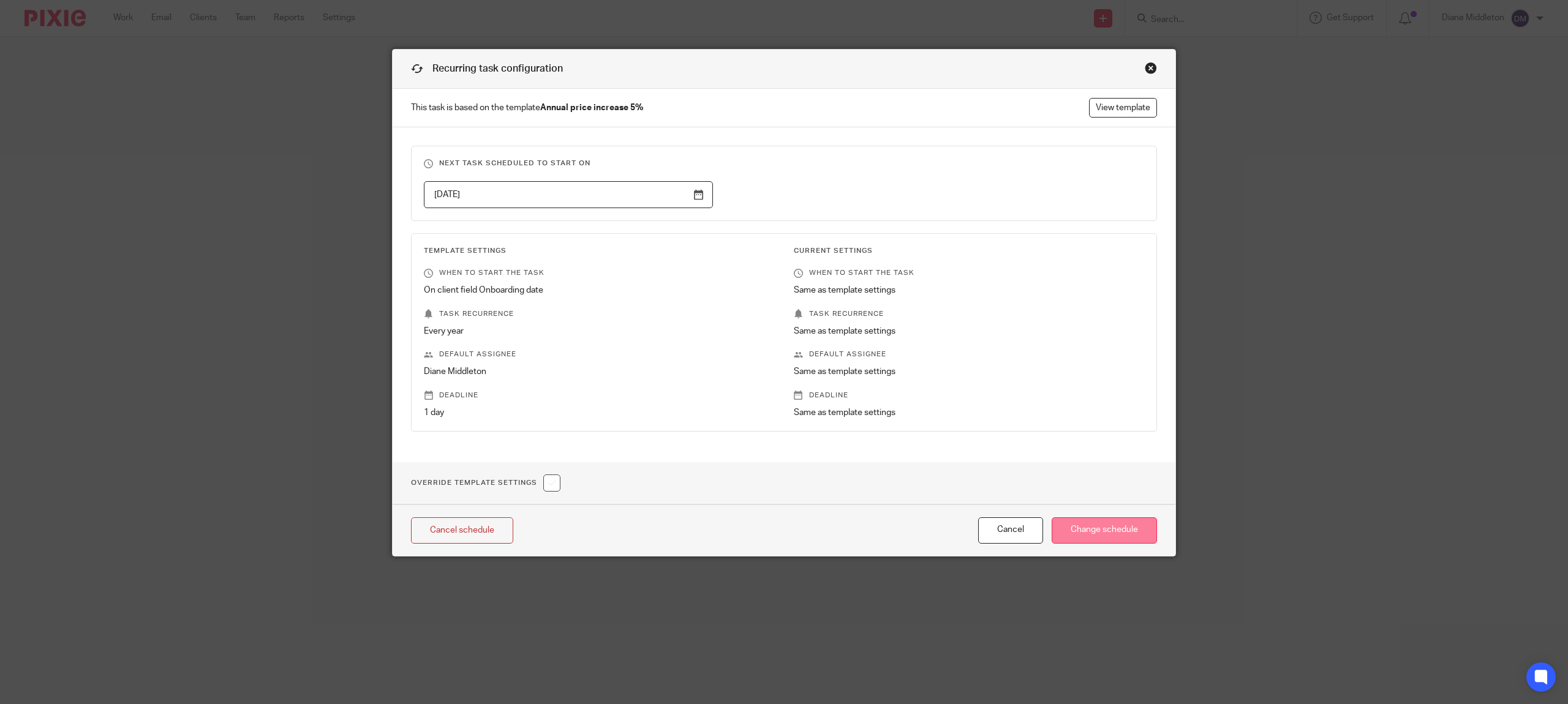 click on "Change schedule" at bounding box center [1104, 530] 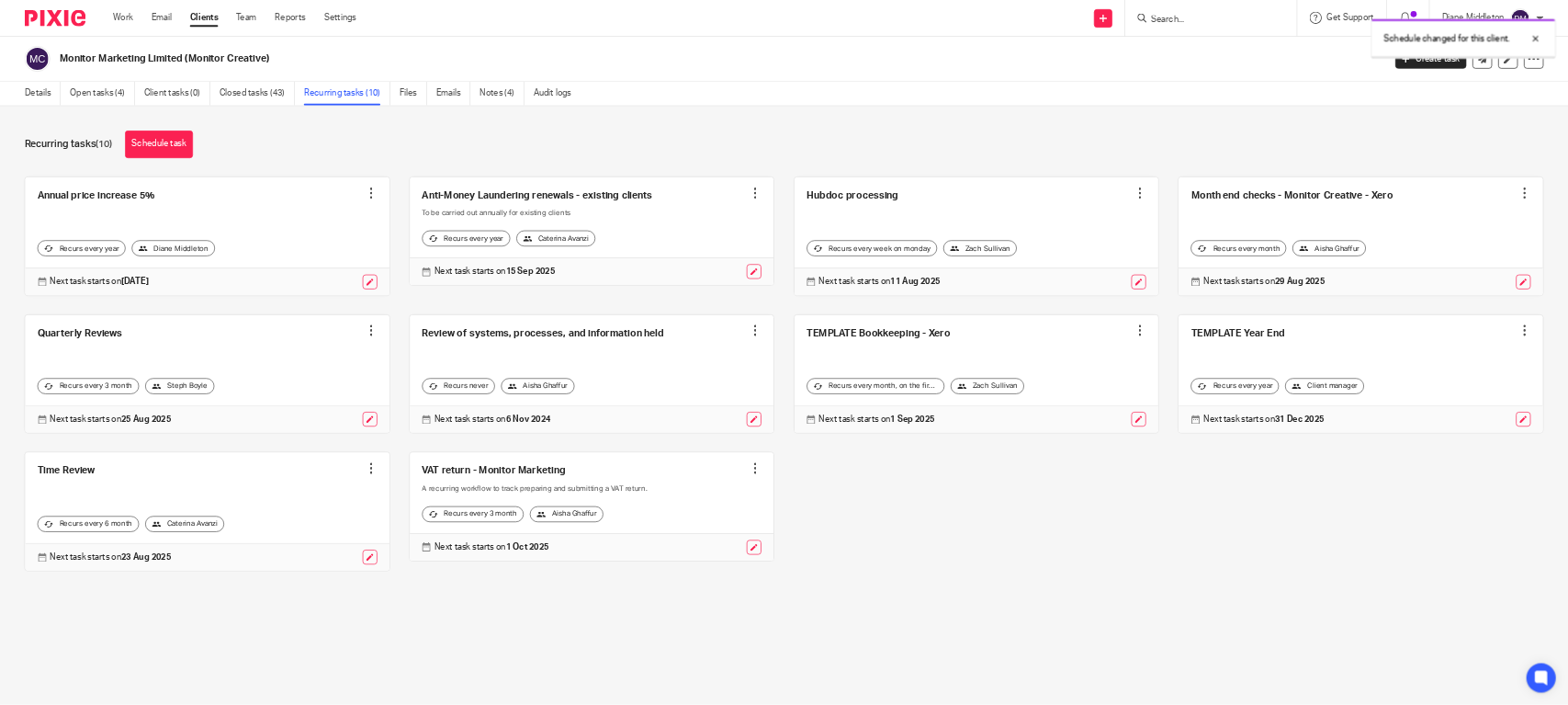 scroll, scrollTop: 0, scrollLeft: 0, axis: both 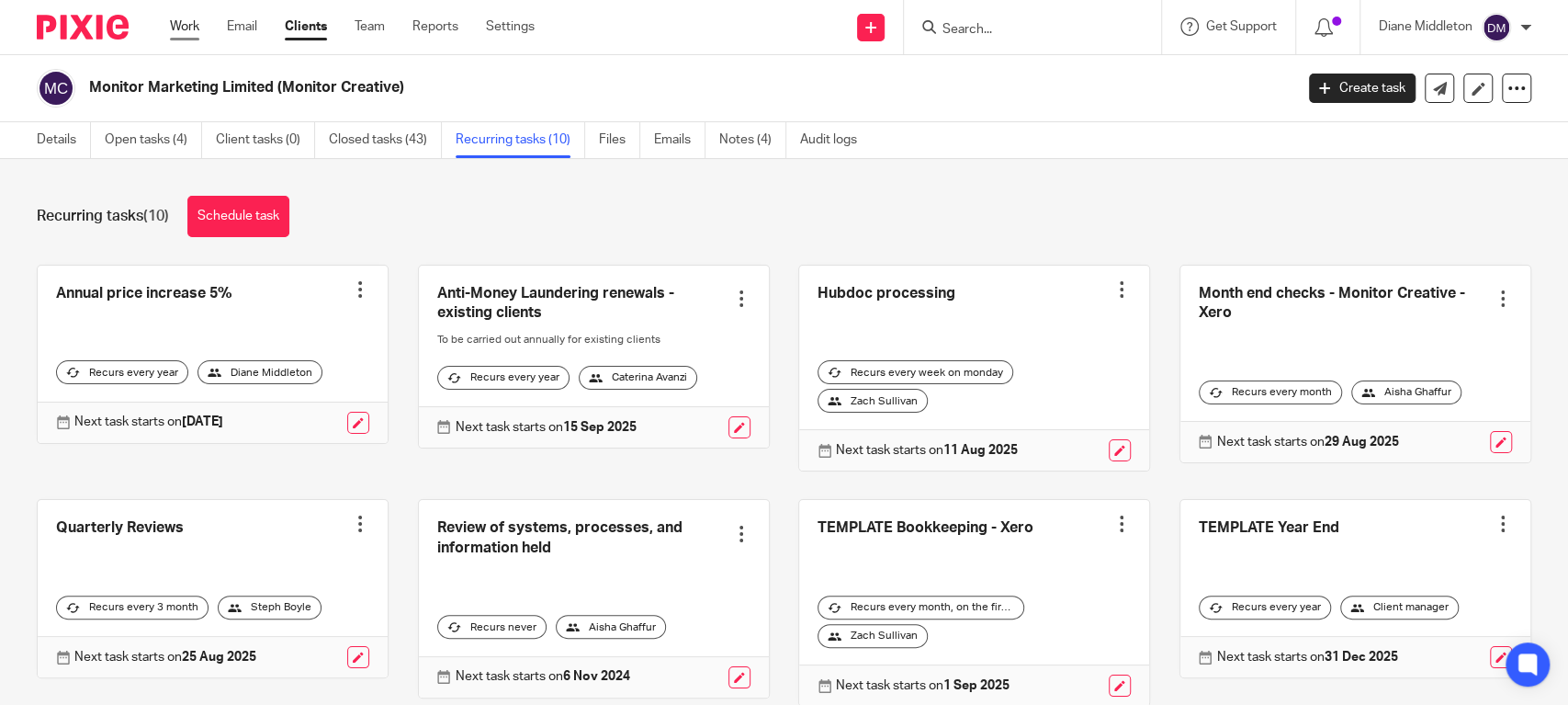 click on "Work" at bounding box center [185, 27] 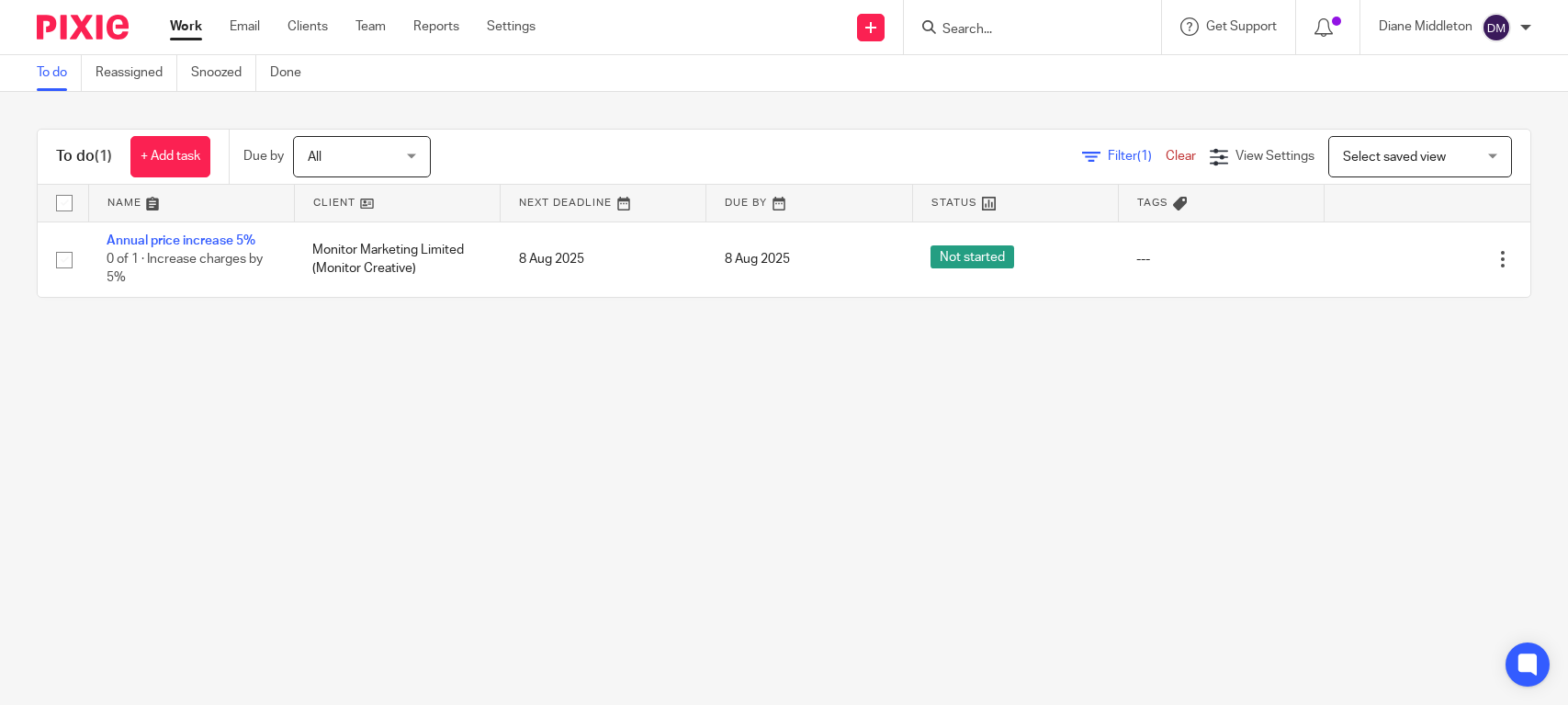 scroll, scrollTop: 0, scrollLeft: 0, axis: both 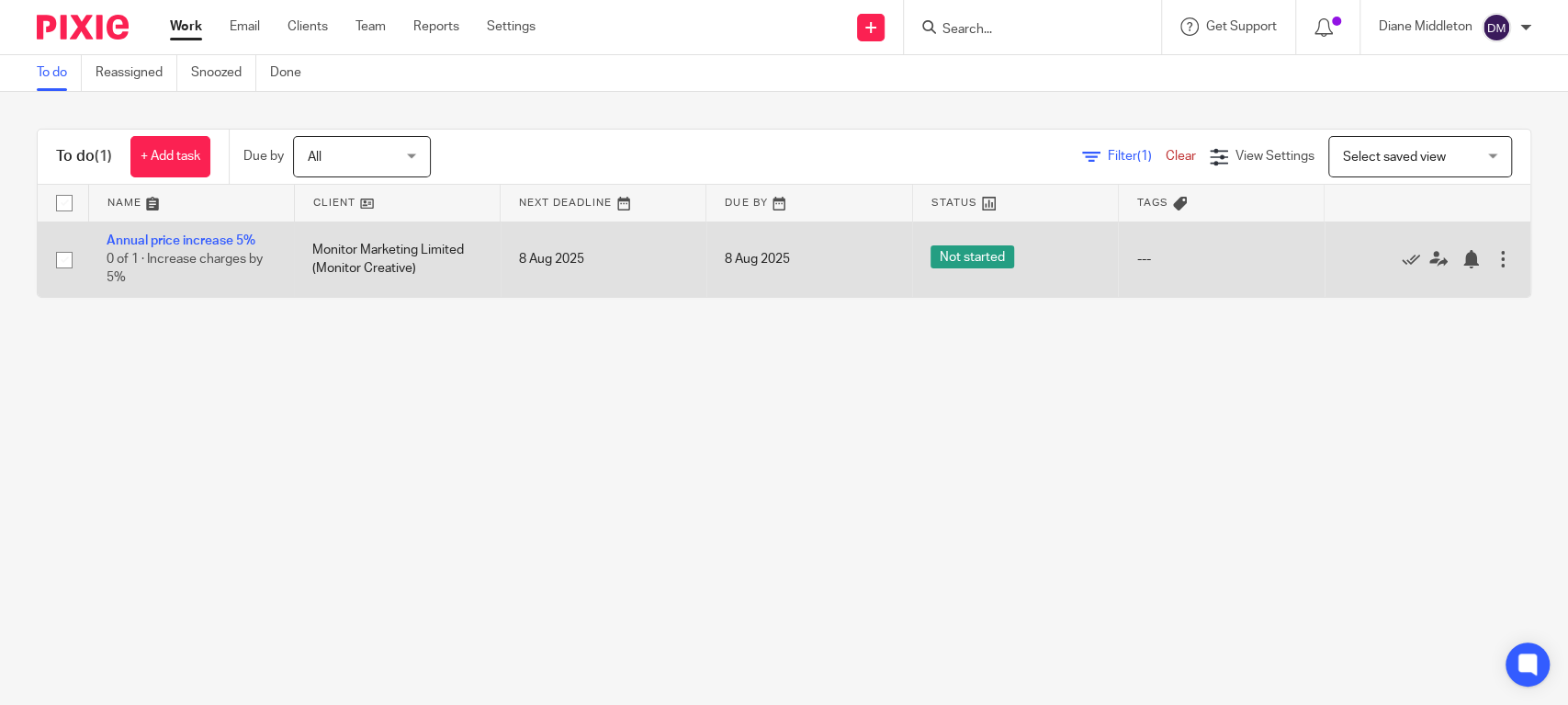 click at bounding box center [1503, 259] 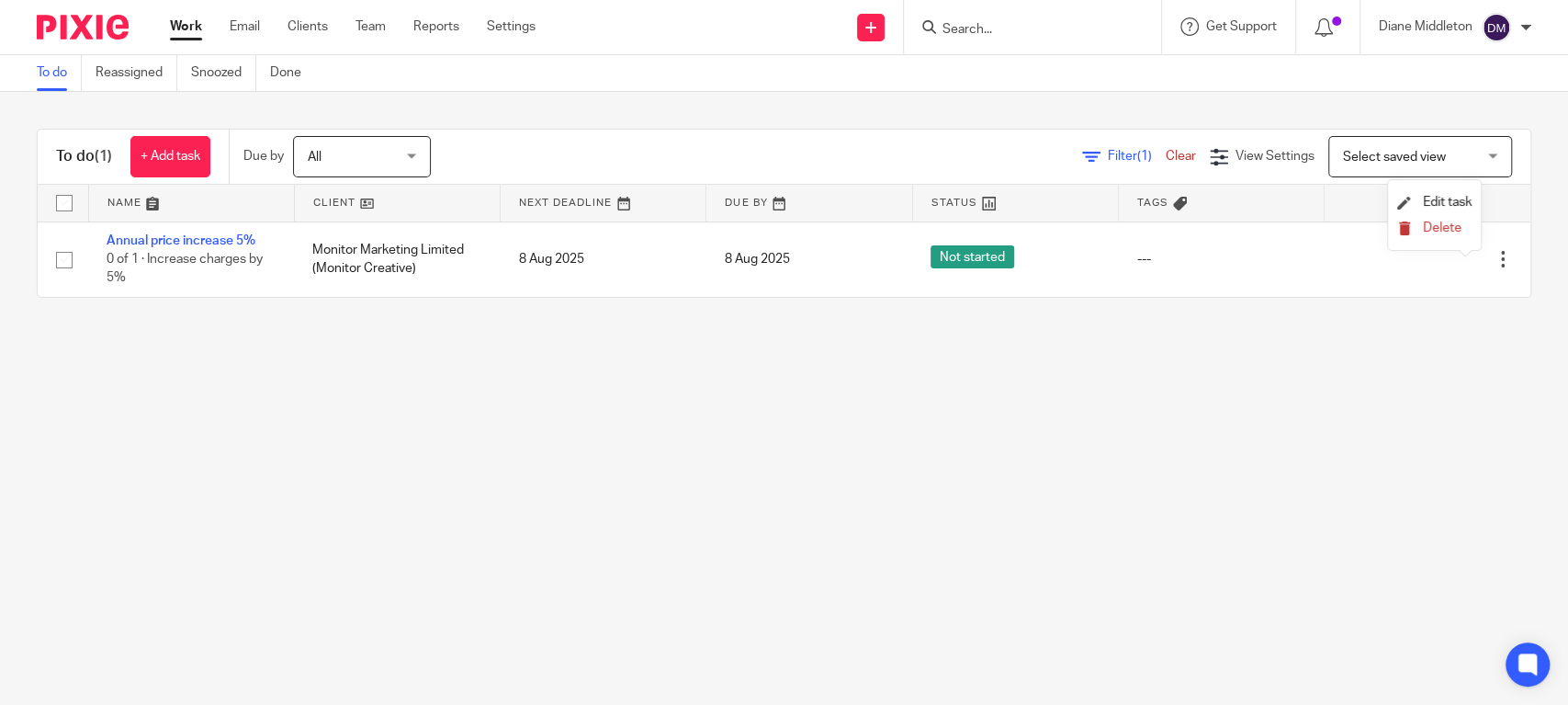 click on "Delete" at bounding box center [1442, 228] 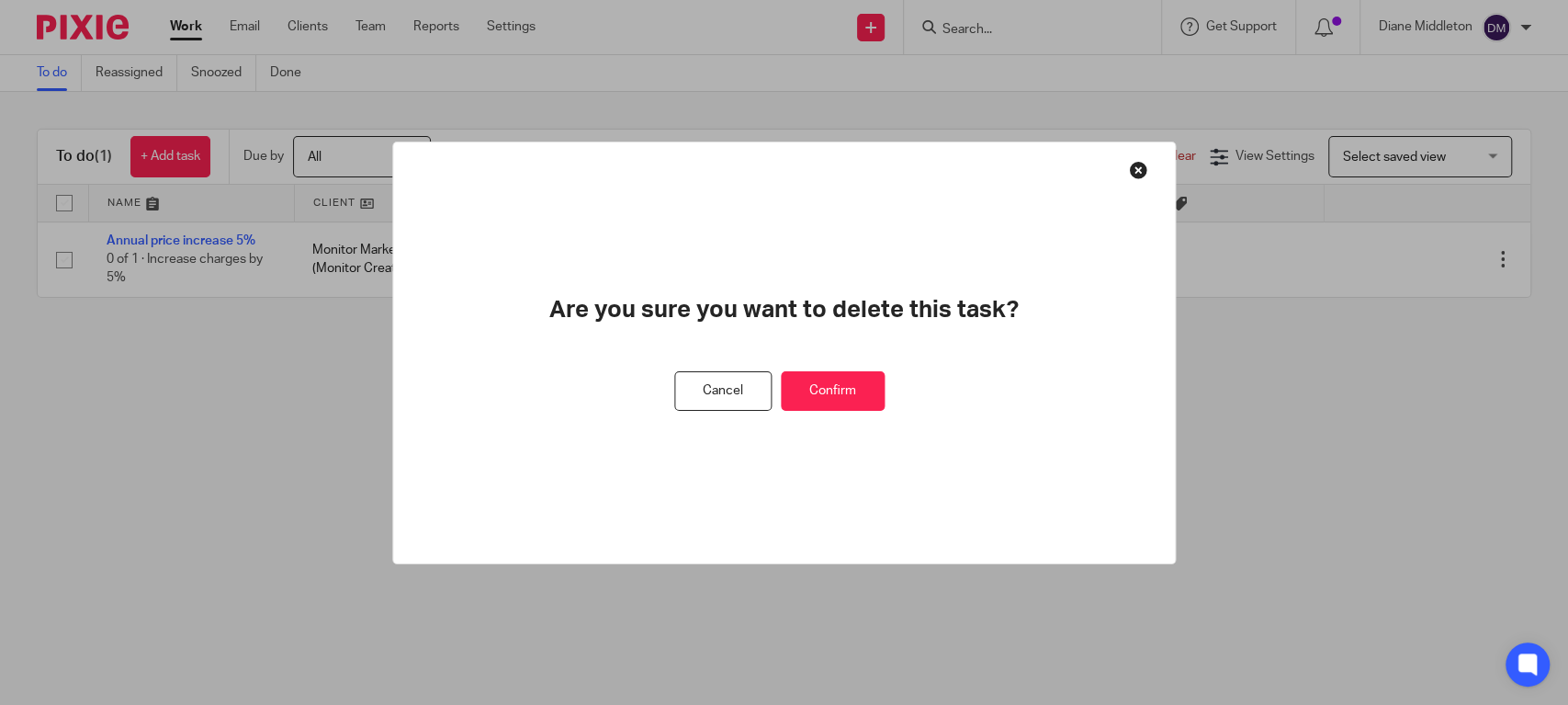 click on "Confirm" at bounding box center (832, 391) 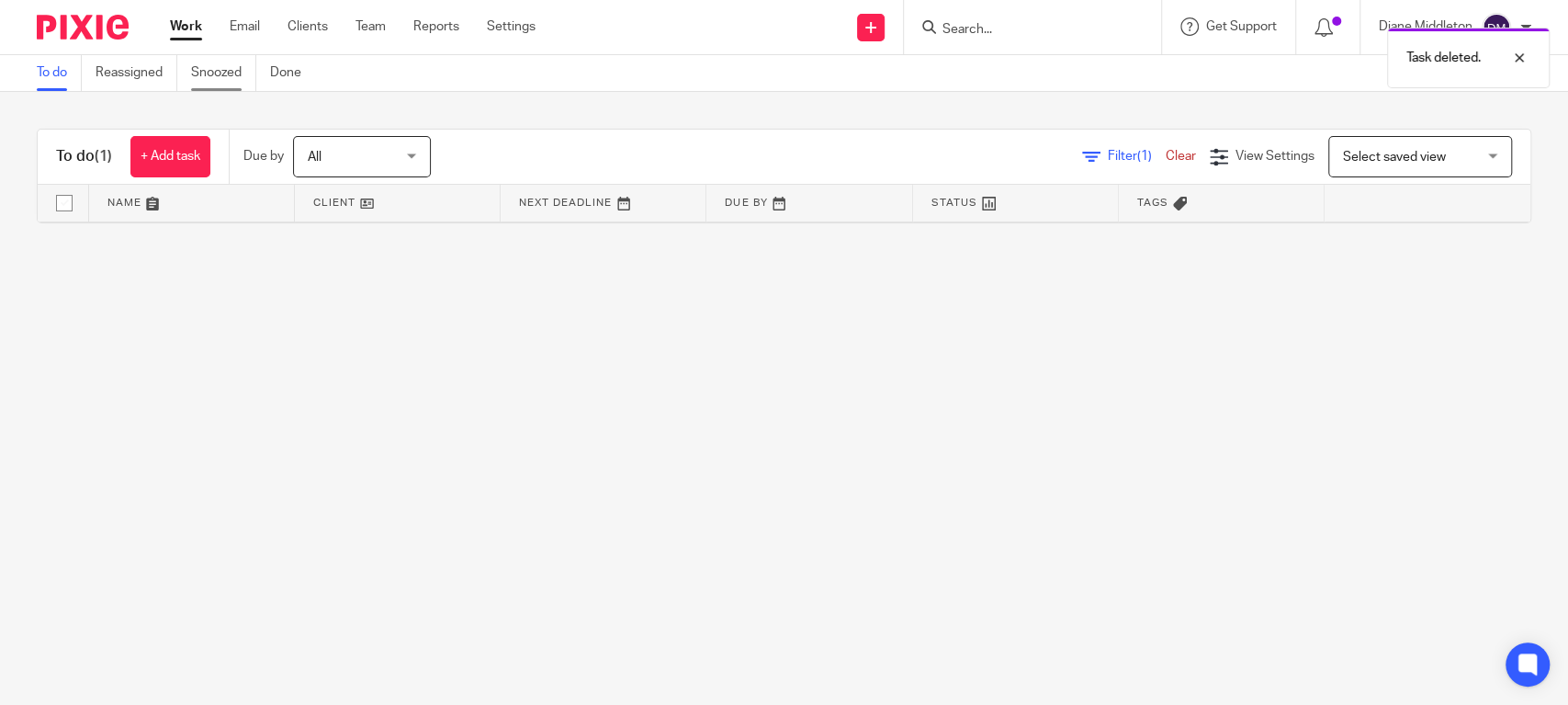 click on "Snoozed" at bounding box center [223, 73] 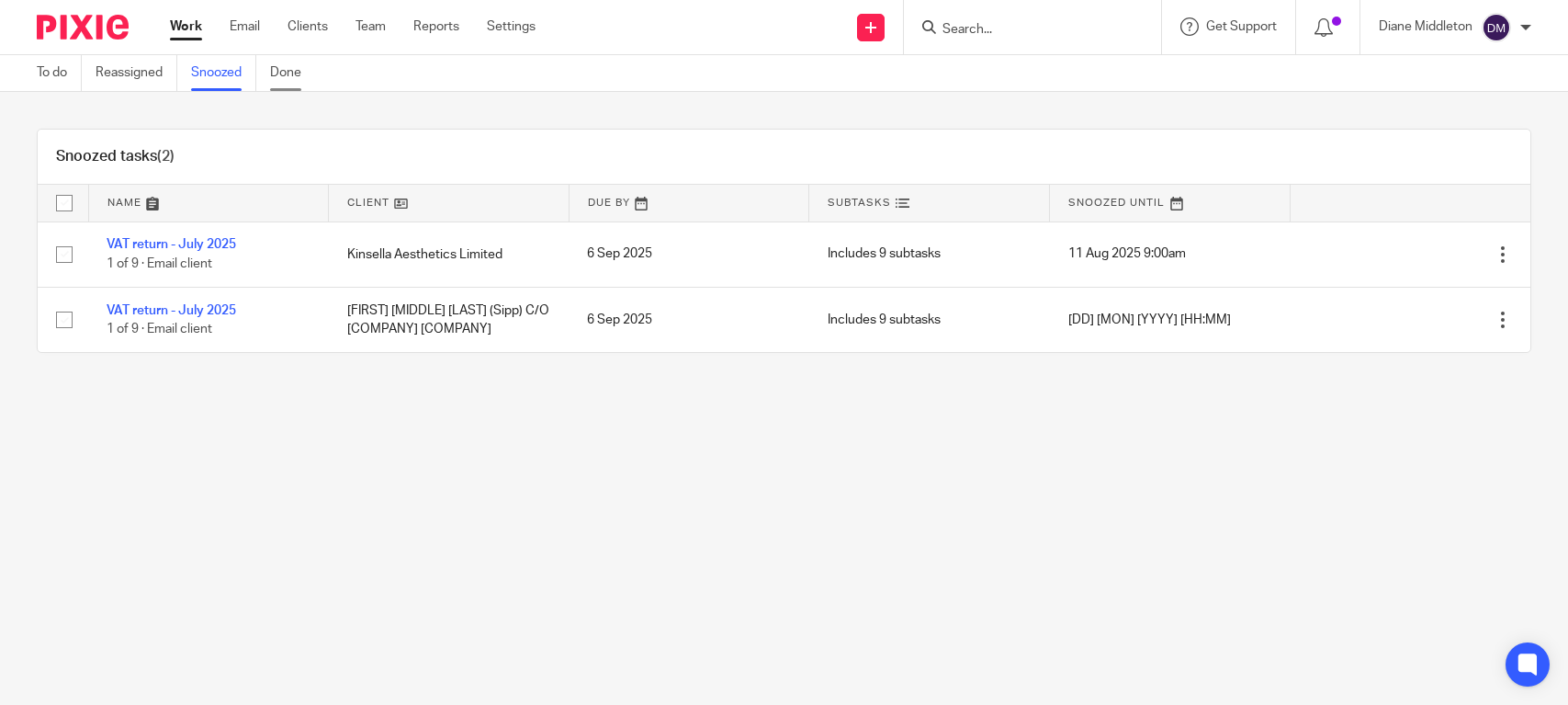 scroll, scrollTop: 0, scrollLeft: 0, axis: both 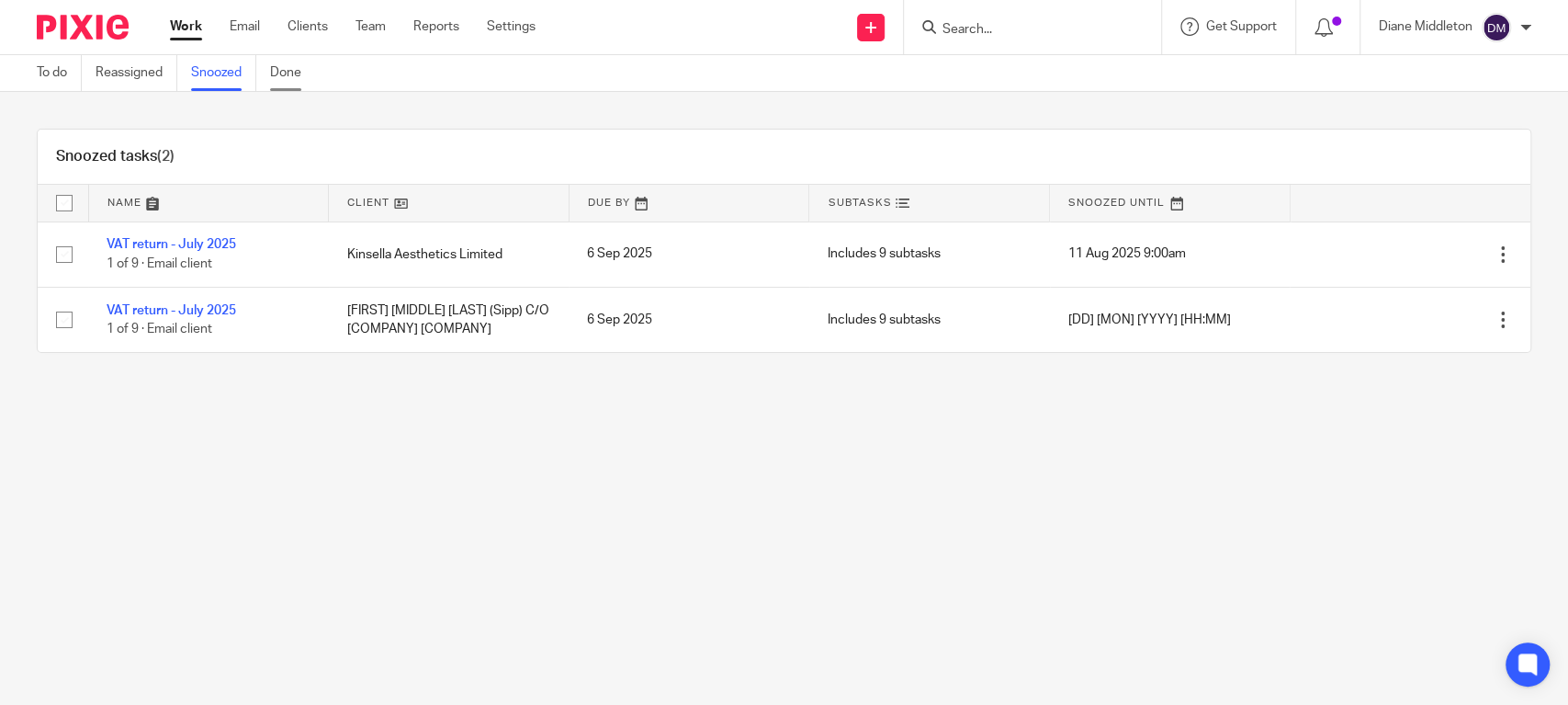 click on "Done" at bounding box center (292, 73) 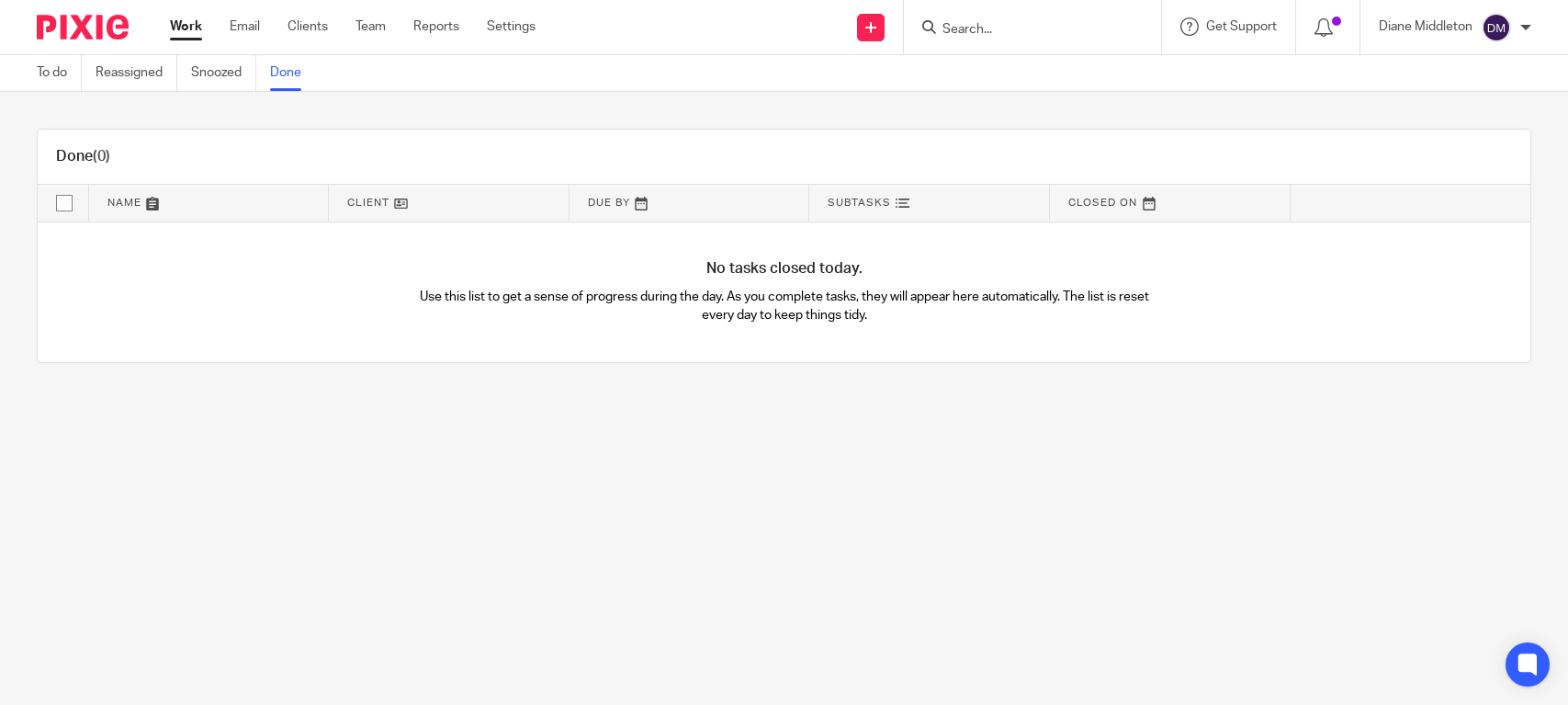 scroll, scrollTop: 0, scrollLeft: 0, axis: both 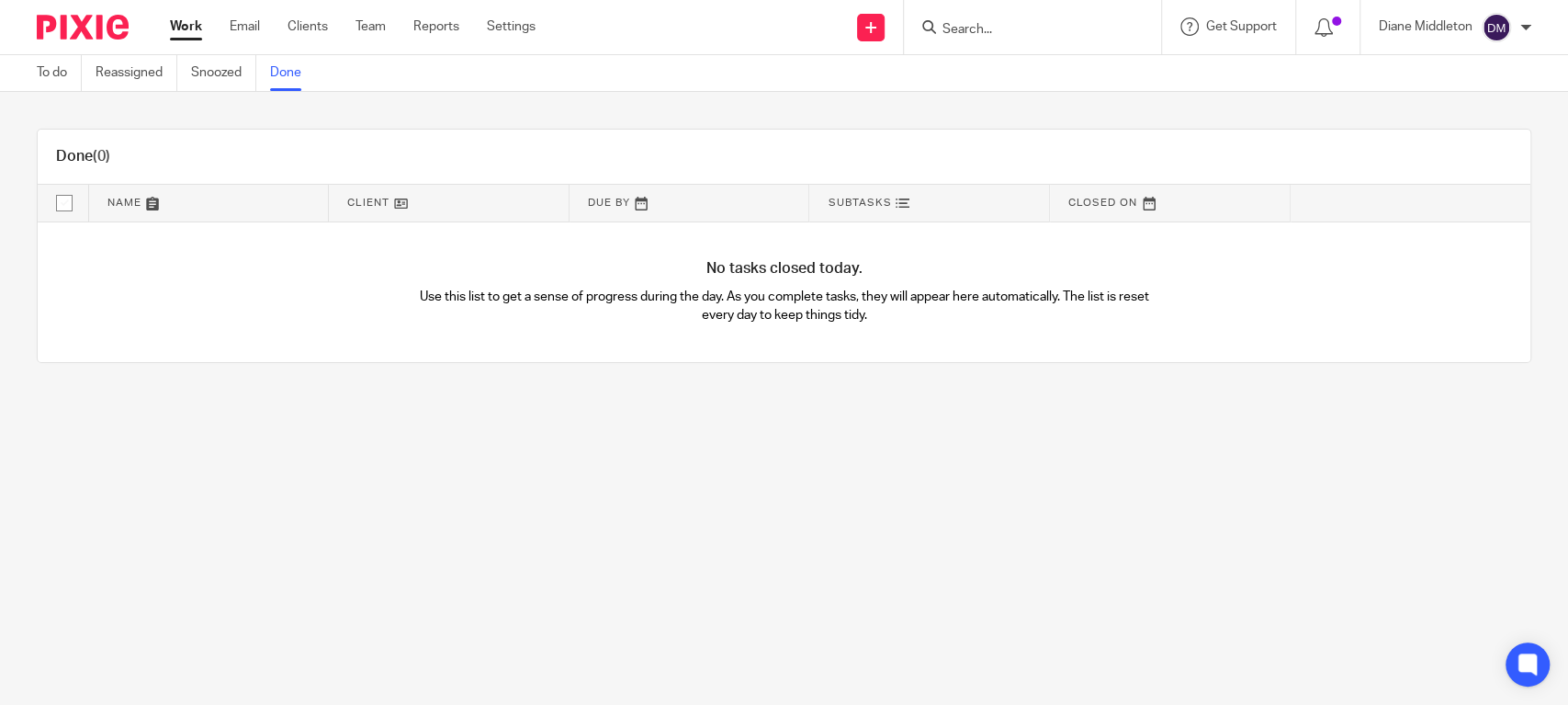 click on "Work" at bounding box center [186, 27] 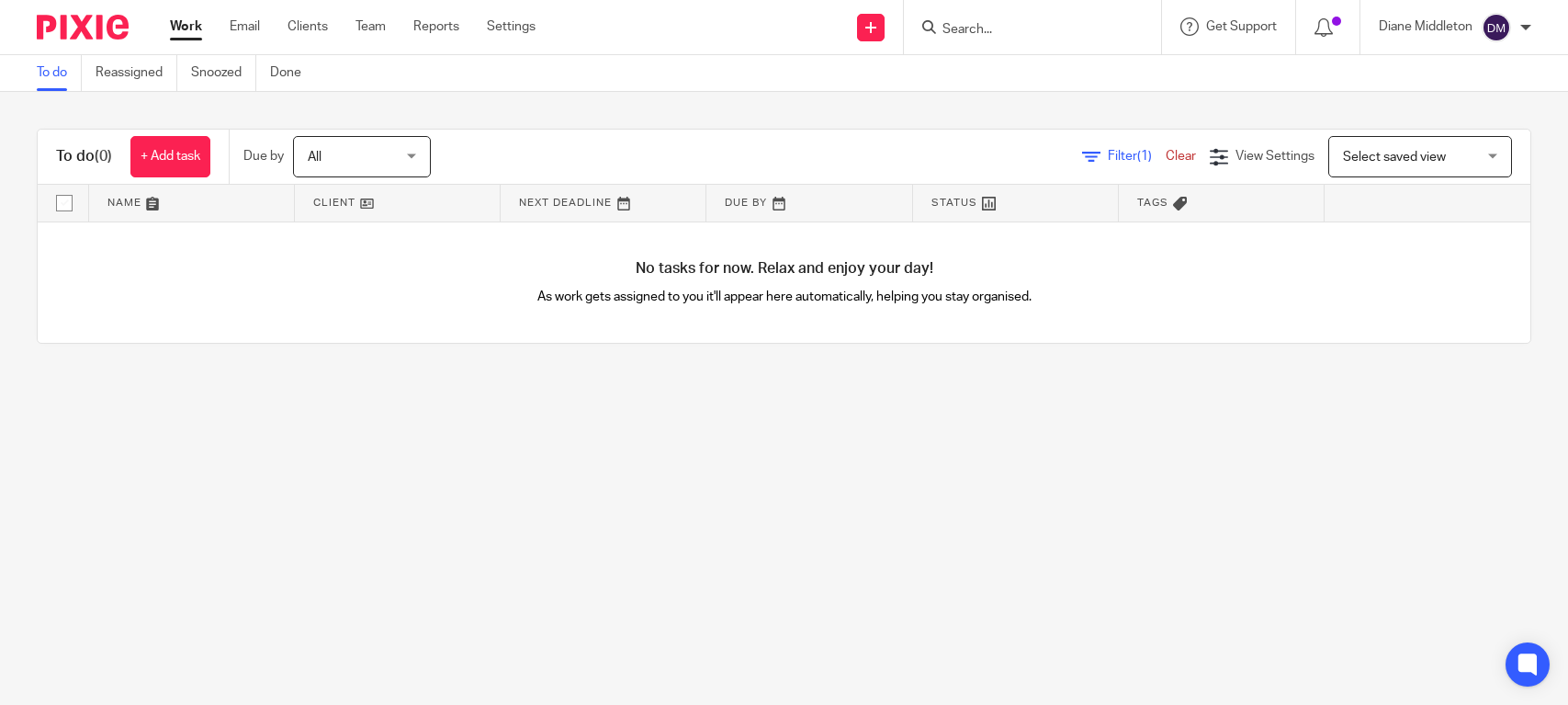 scroll, scrollTop: 0, scrollLeft: 0, axis: both 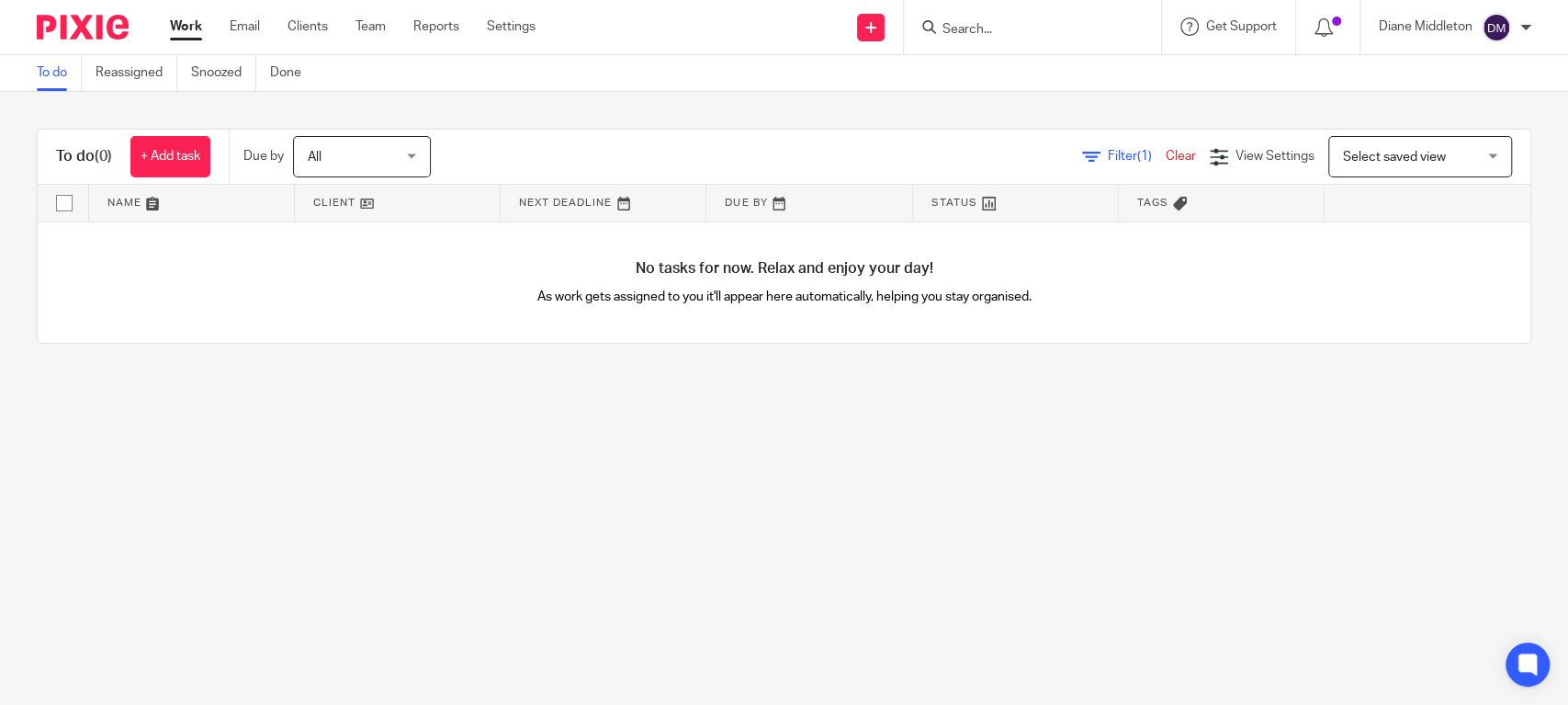 click at bounding box center (1023, 30) 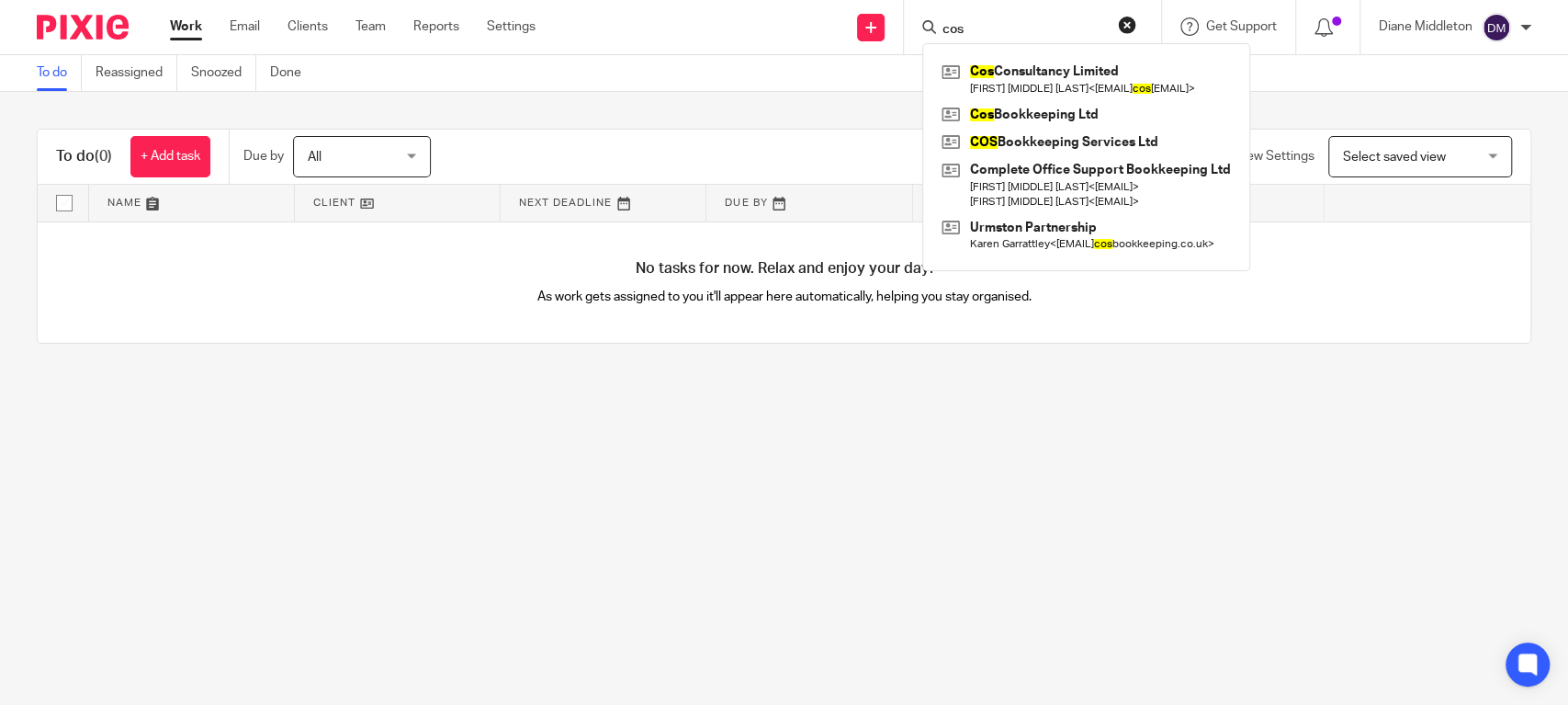 type on "cos" 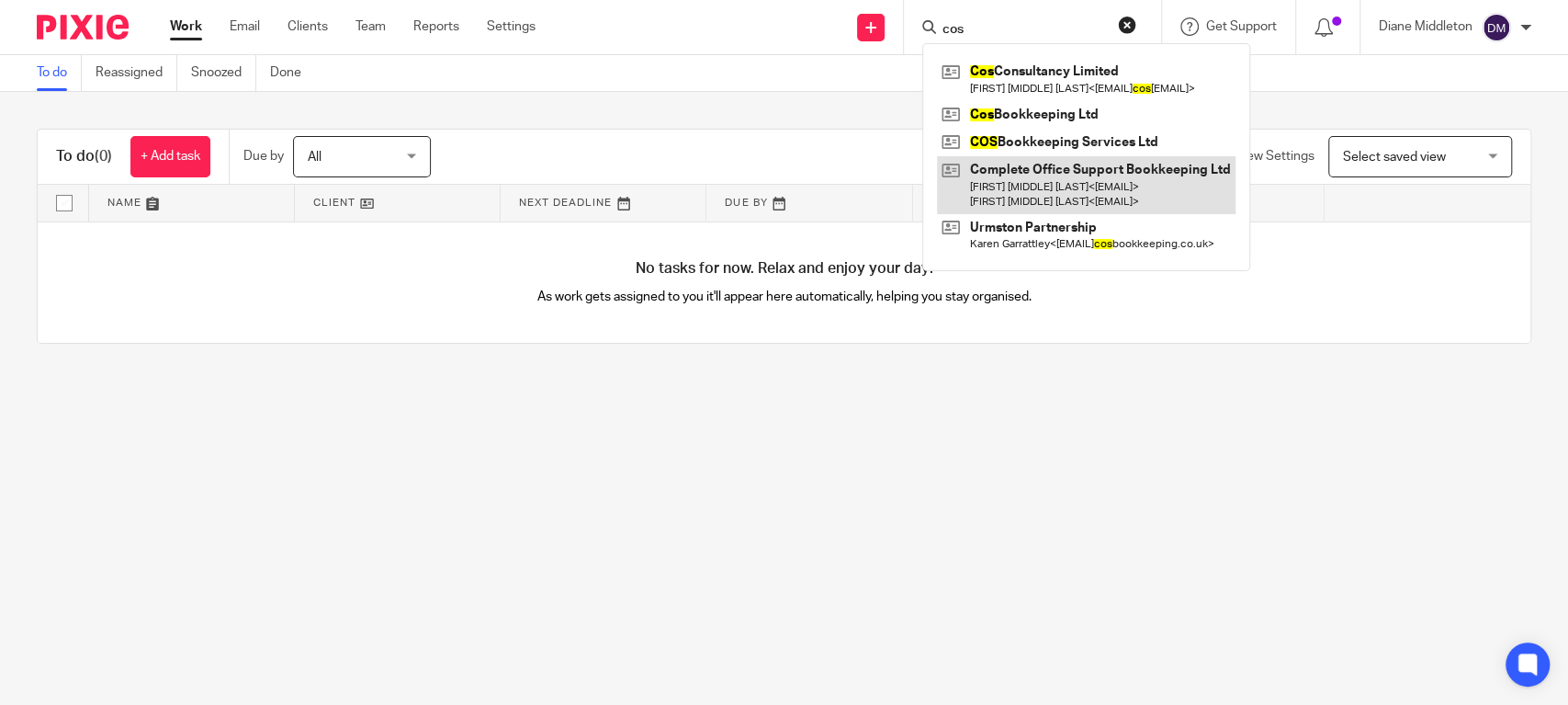 click at bounding box center (1086, 185) 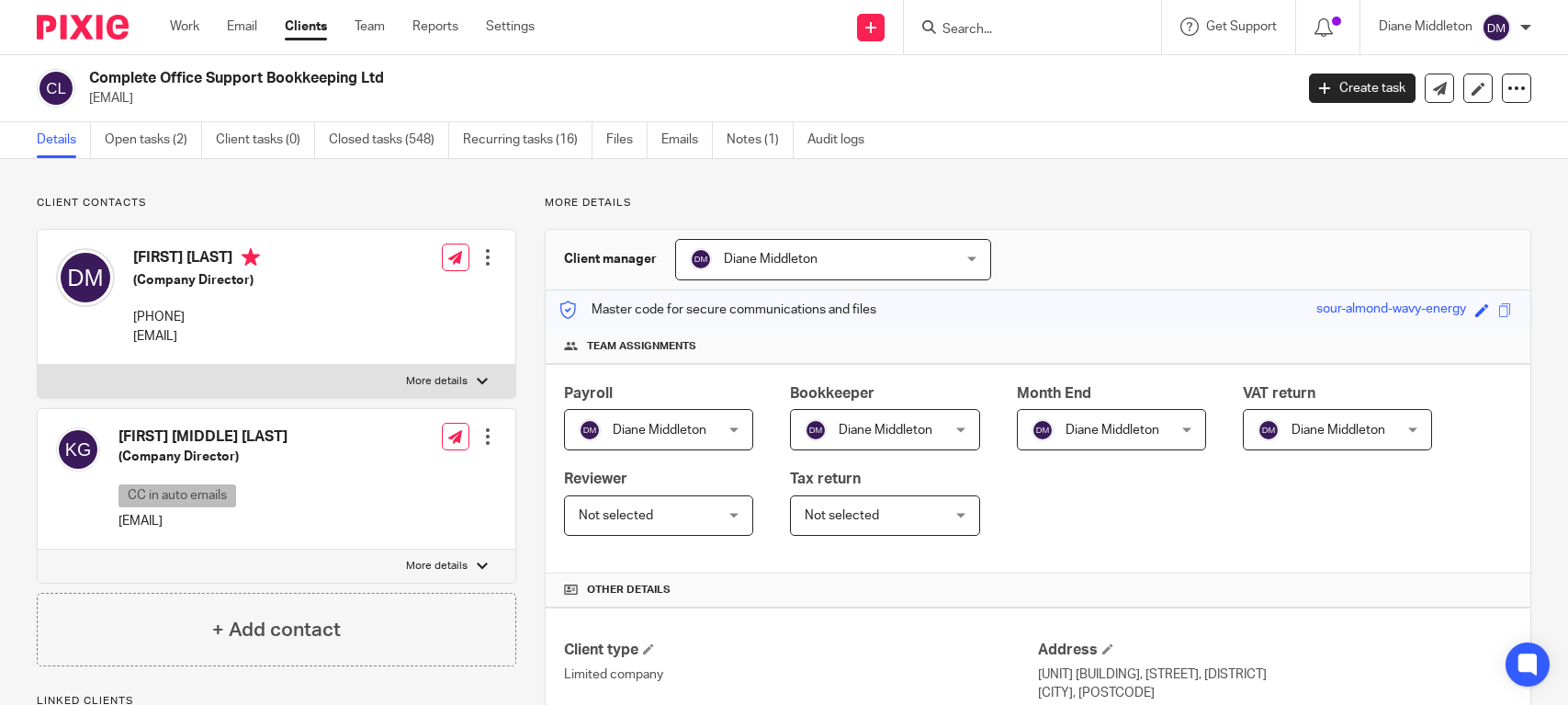 scroll, scrollTop: 0, scrollLeft: 0, axis: both 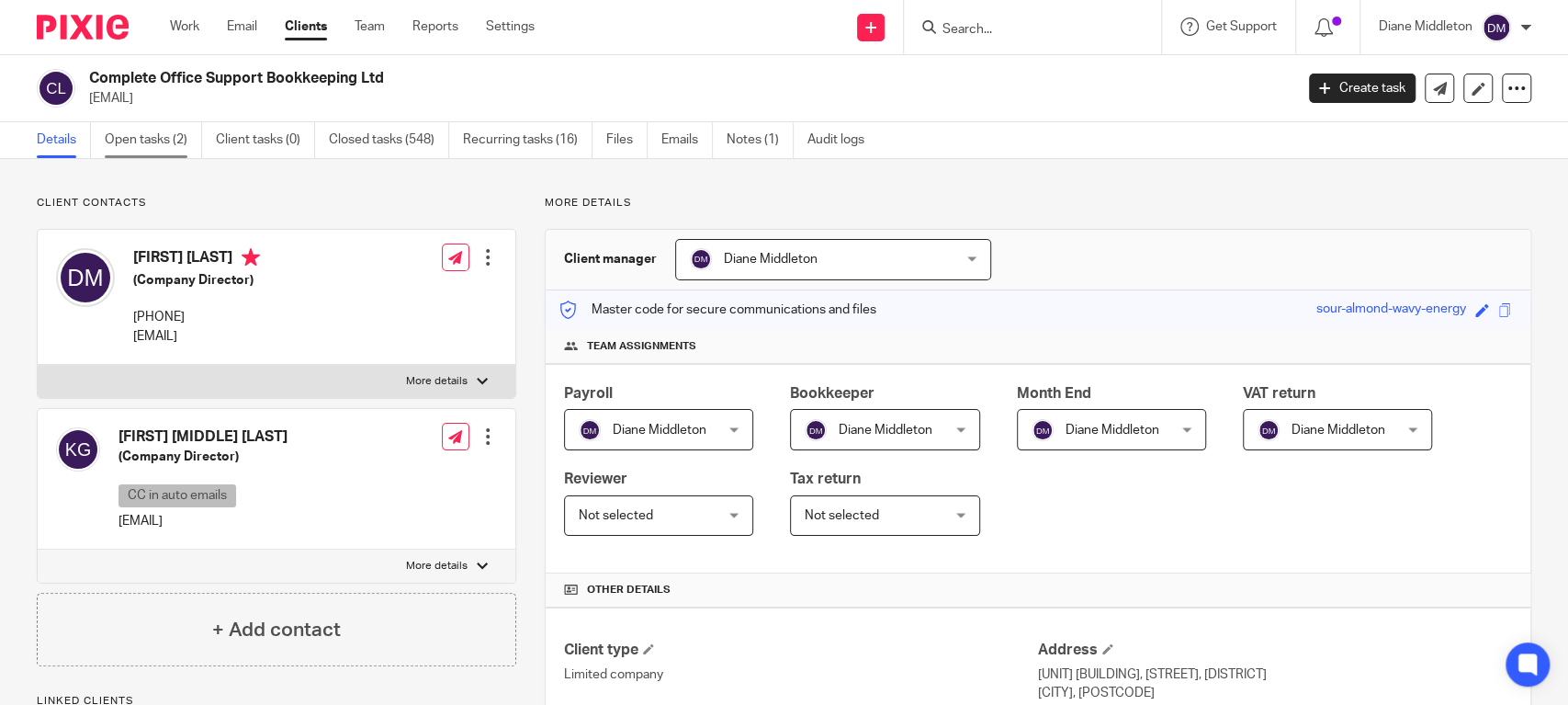 click on "Open tasks (2)" at bounding box center [153, 140] 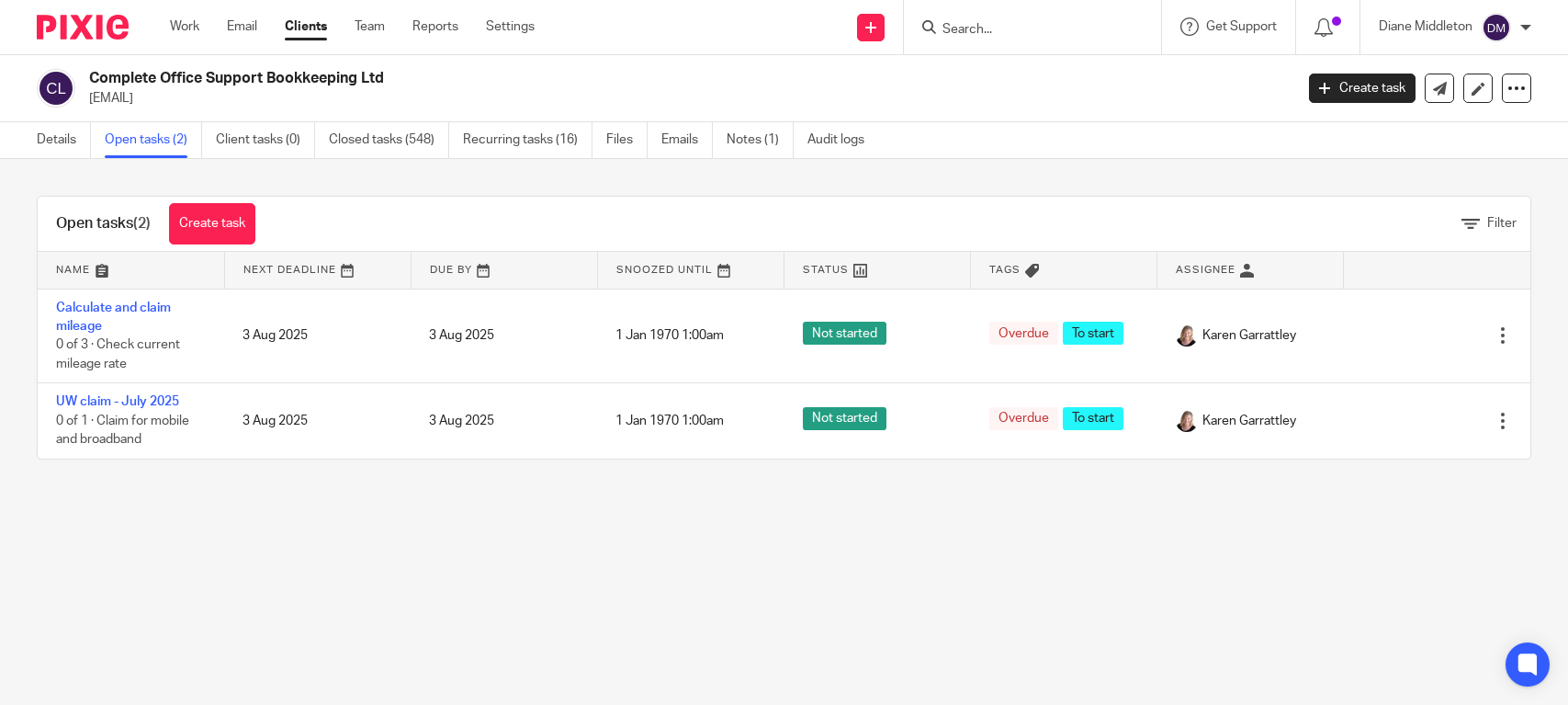 scroll, scrollTop: 0, scrollLeft: 0, axis: both 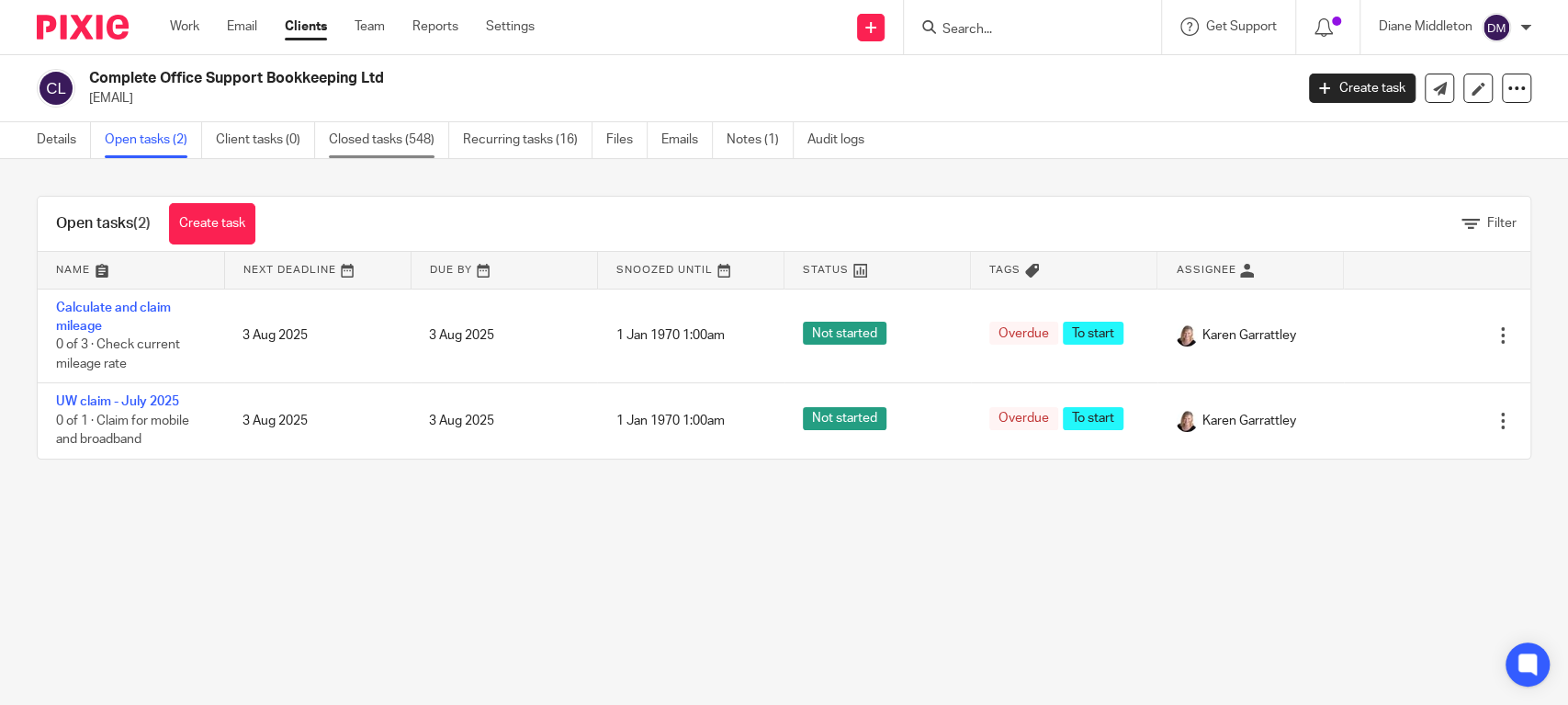 click on "Closed tasks (548)" at bounding box center (389, 140) 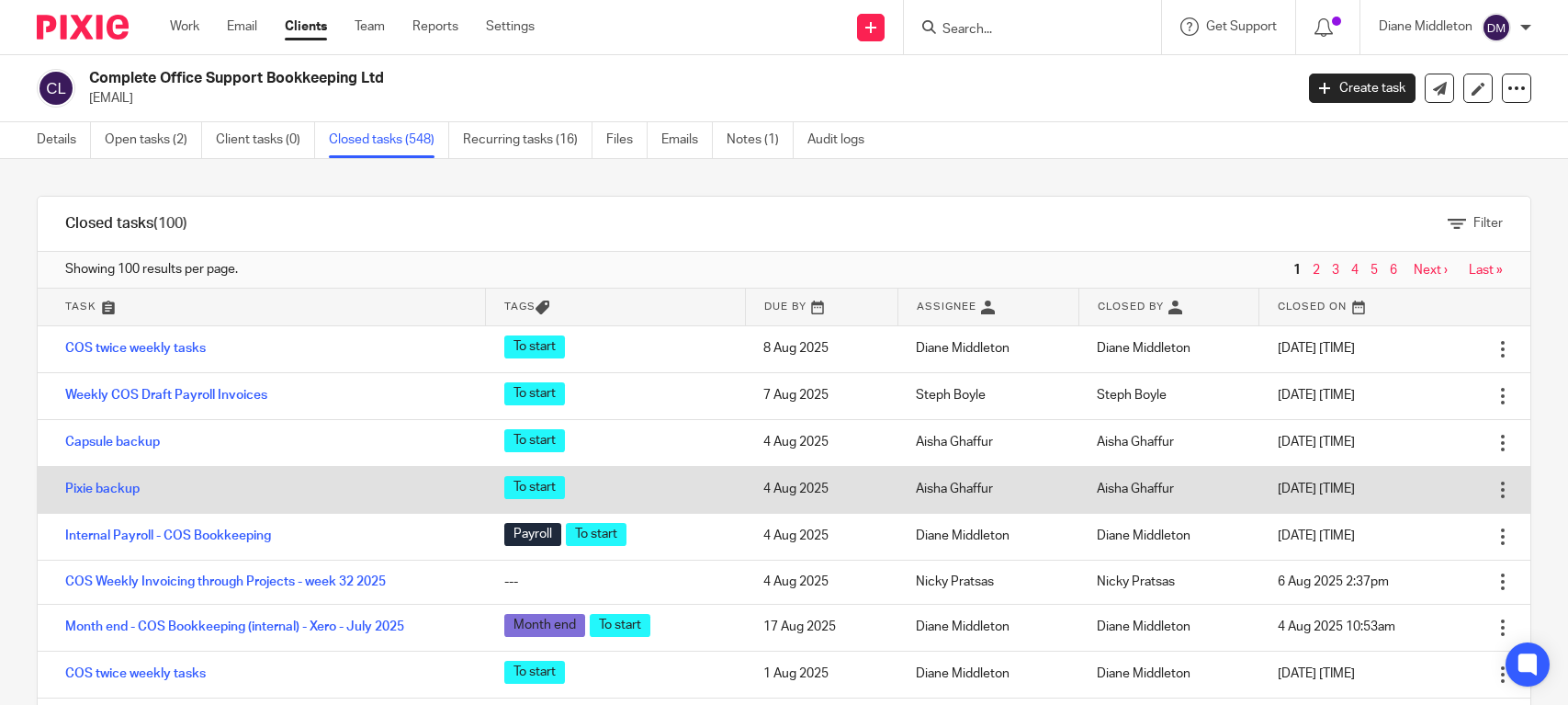 scroll, scrollTop: 0, scrollLeft: 0, axis: both 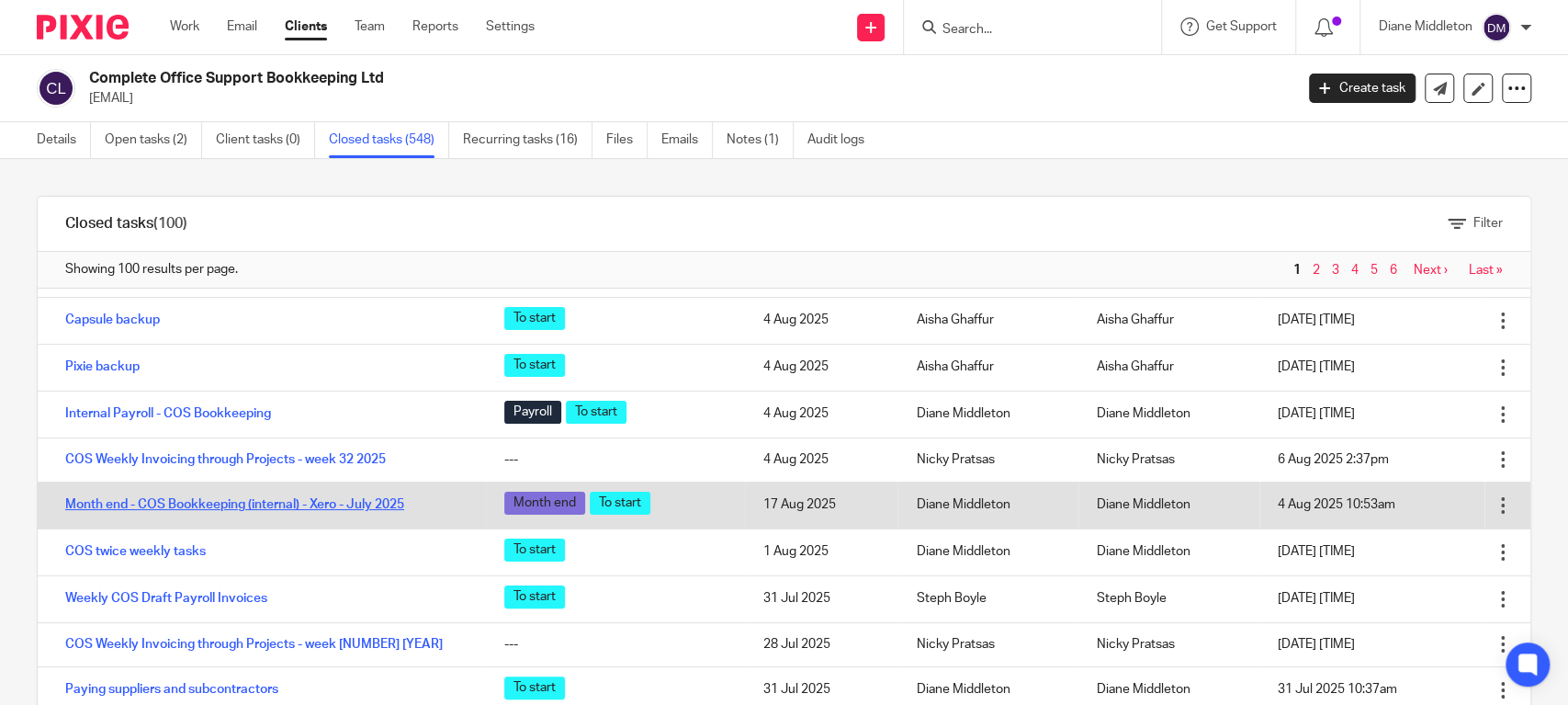 click on "Month end - COS Bookkeeping (internal) - Xero - July 2025" at bounding box center [234, 505] 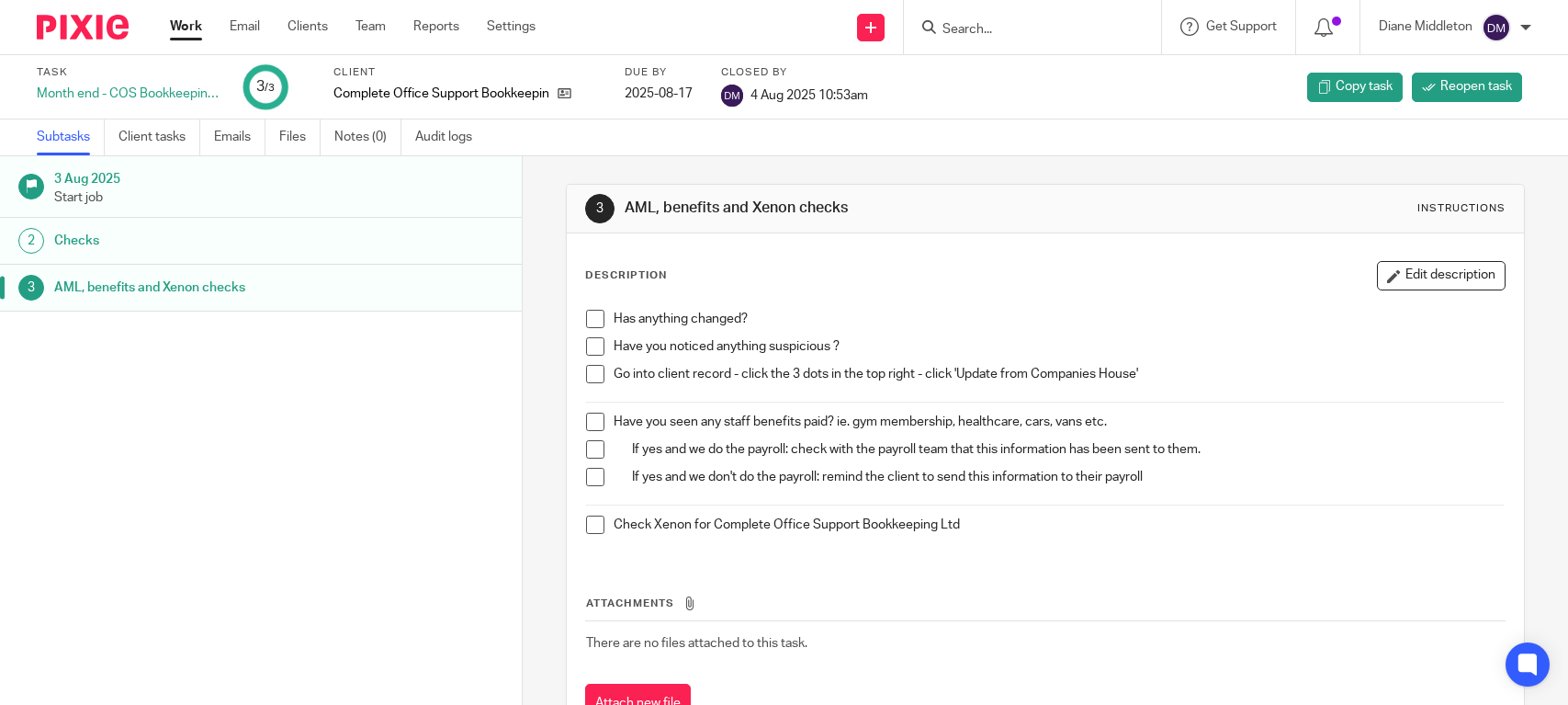 scroll, scrollTop: 0, scrollLeft: 0, axis: both 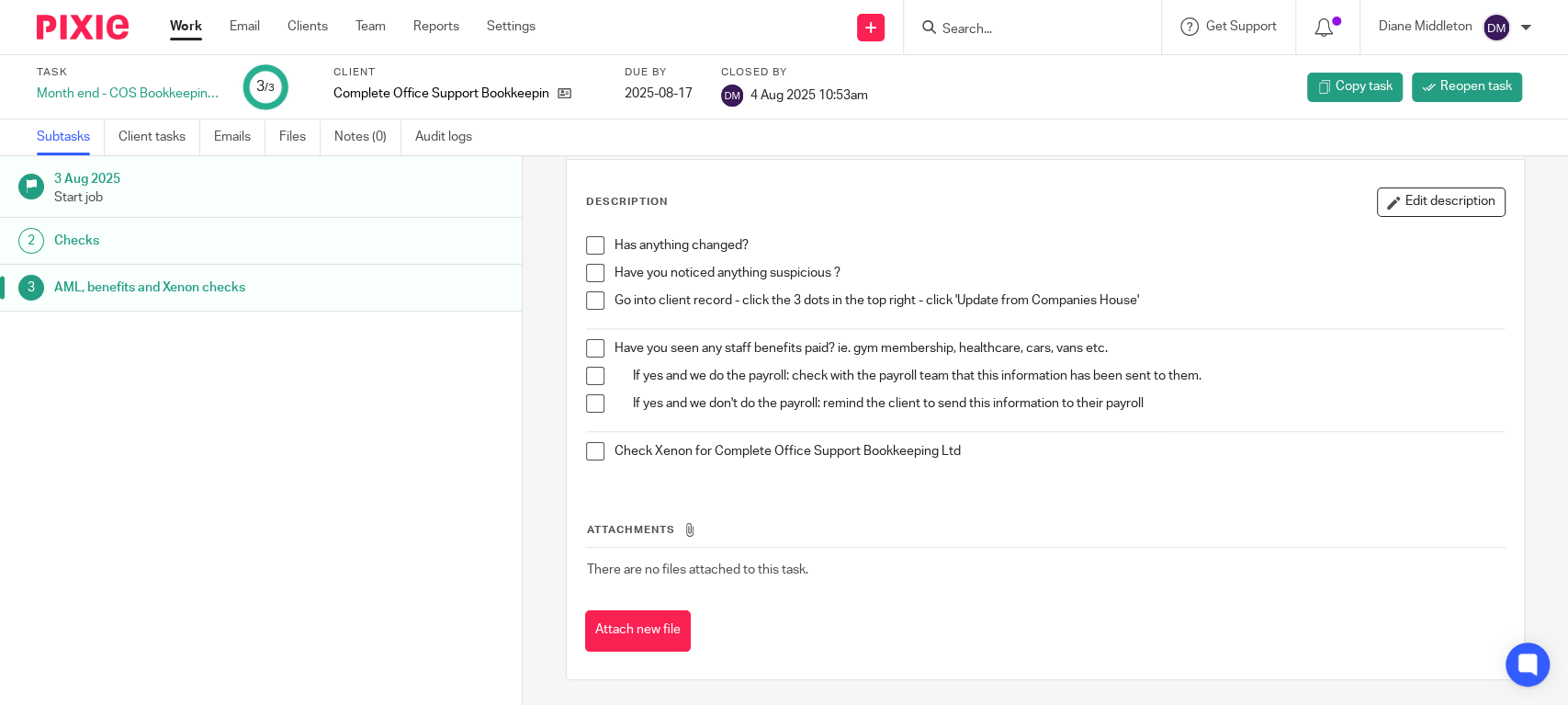 click on "Checks" at bounding box center (204, 241) 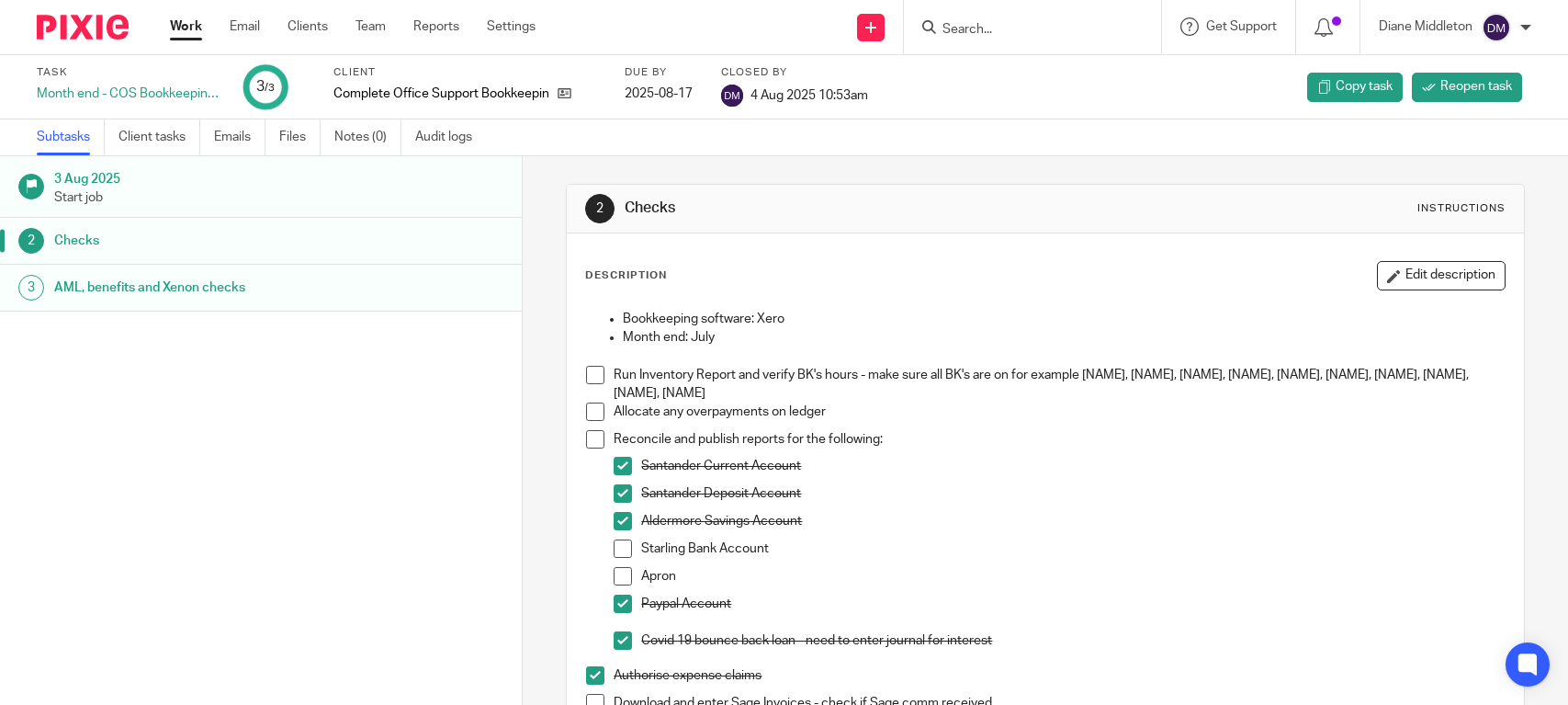 scroll, scrollTop: 0, scrollLeft: 0, axis: both 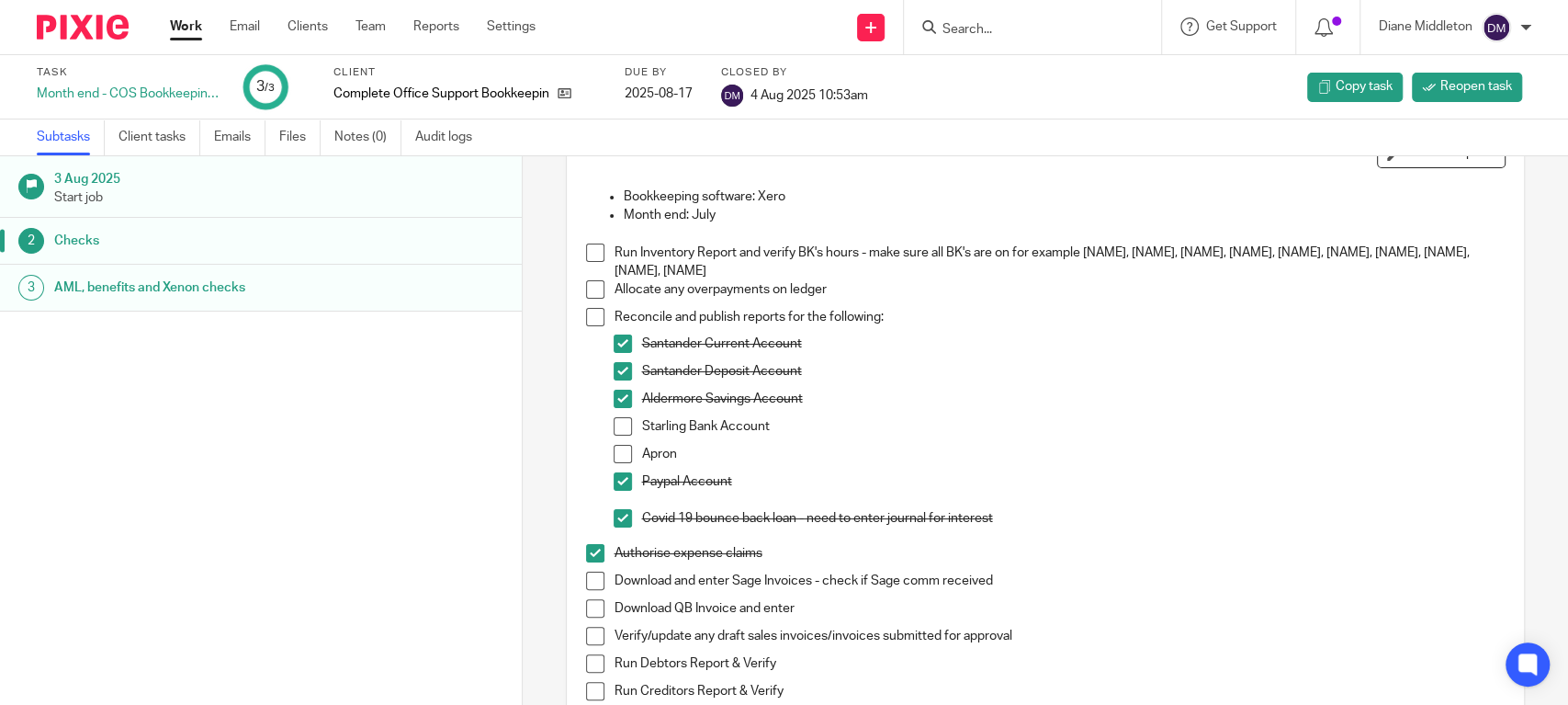 click on "Checks" at bounding box center (278, 241) 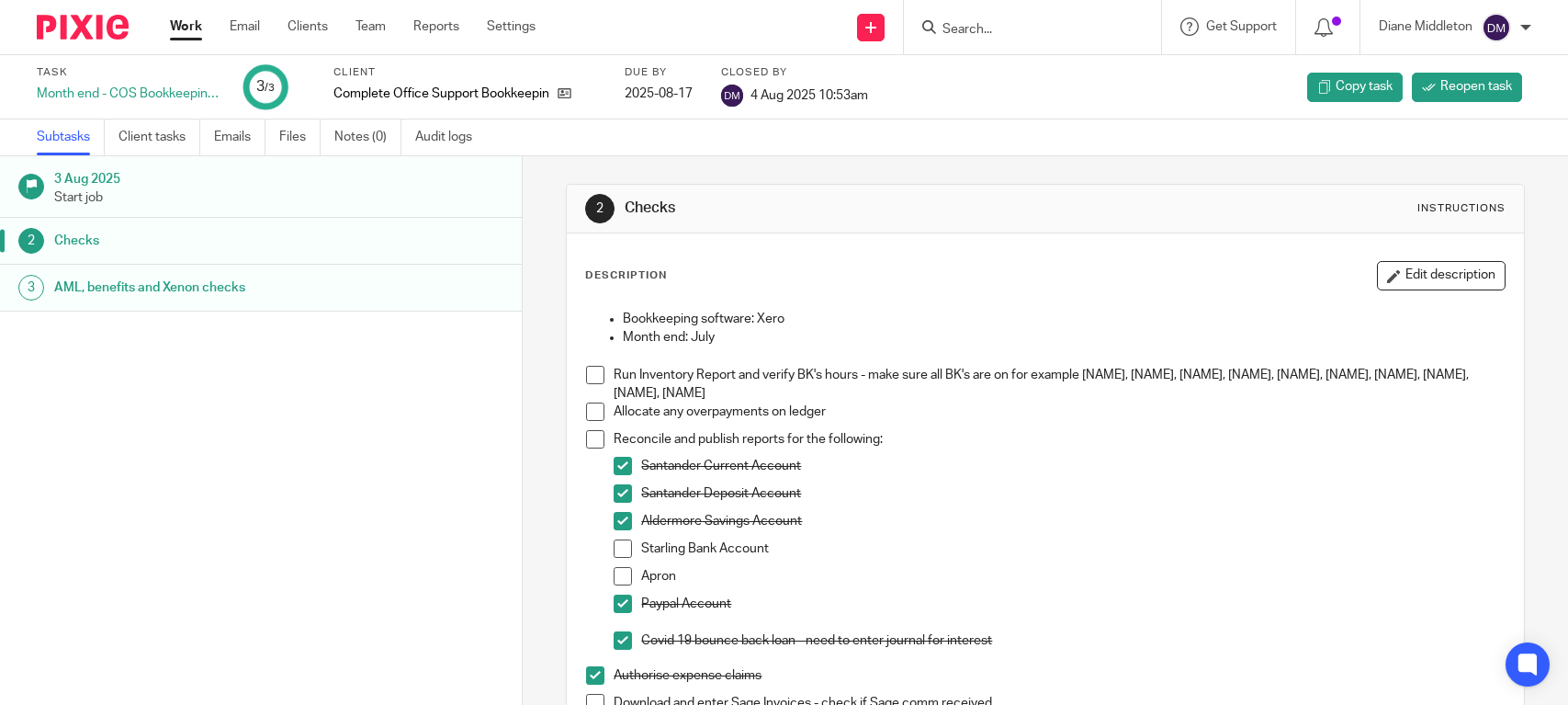 scroll, scrollTop: 0, scrollLeft: 0, axis: both 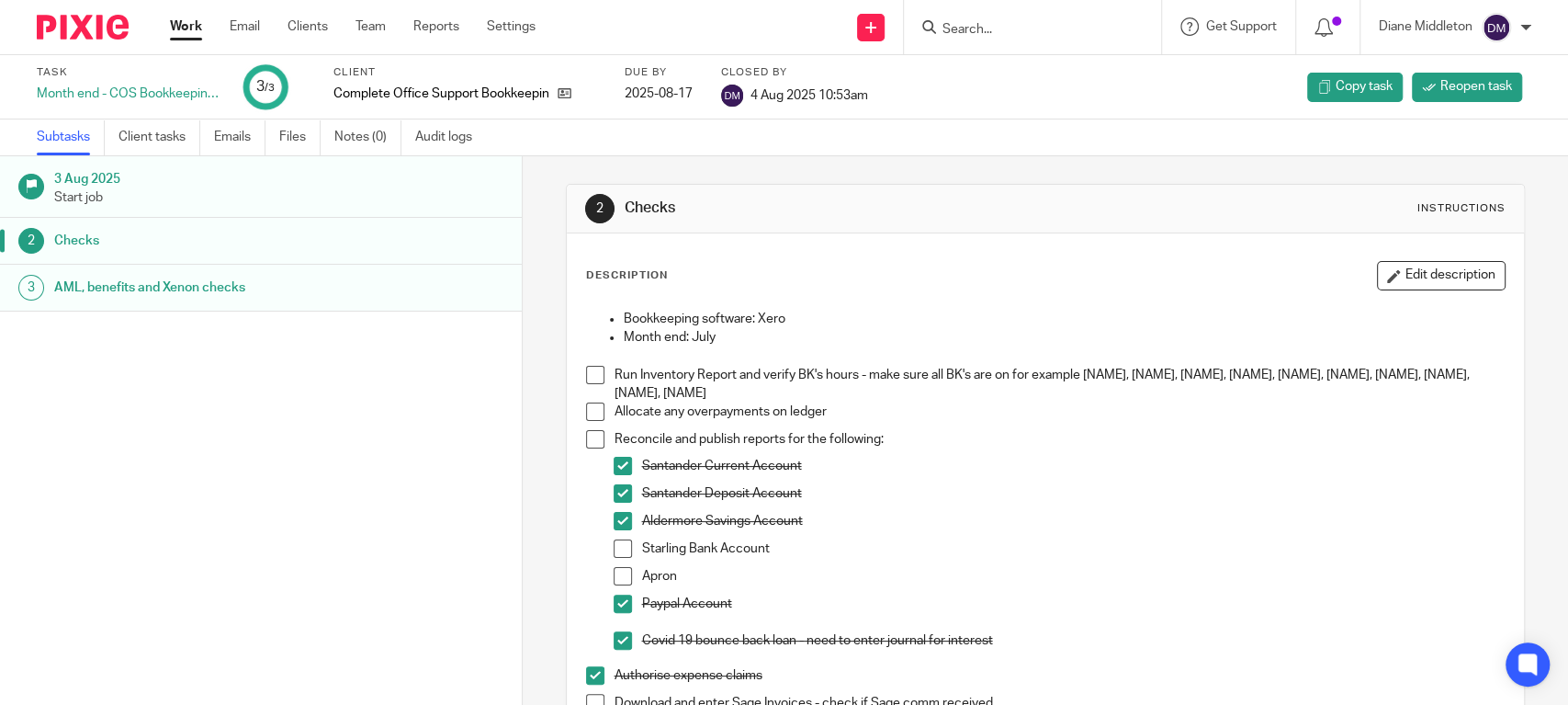 drag, startPoint x: 176, startPoint y: 489, endPoint x: 162, endPoint y: 473, distance: 21.260292 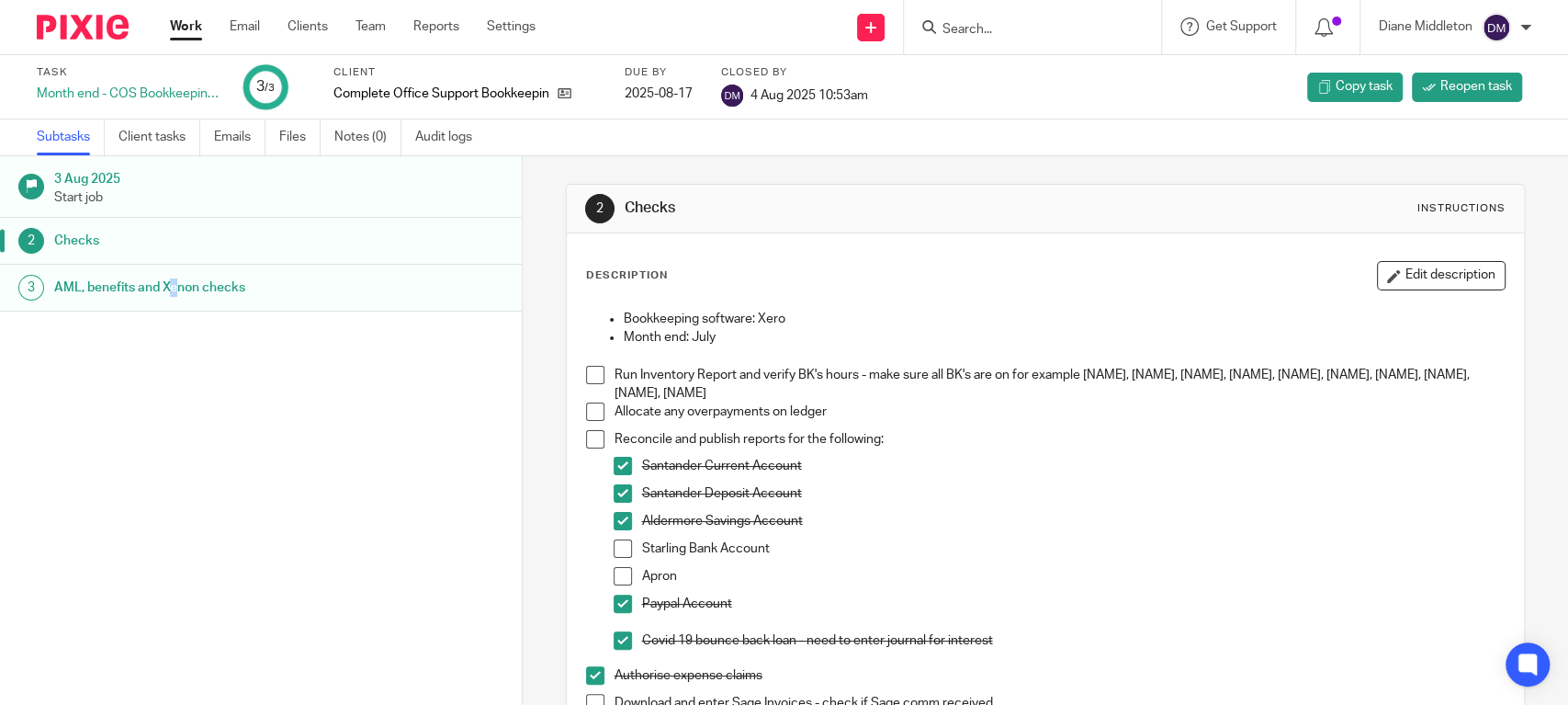 click on "Checks" at bounding box center (204, 241) 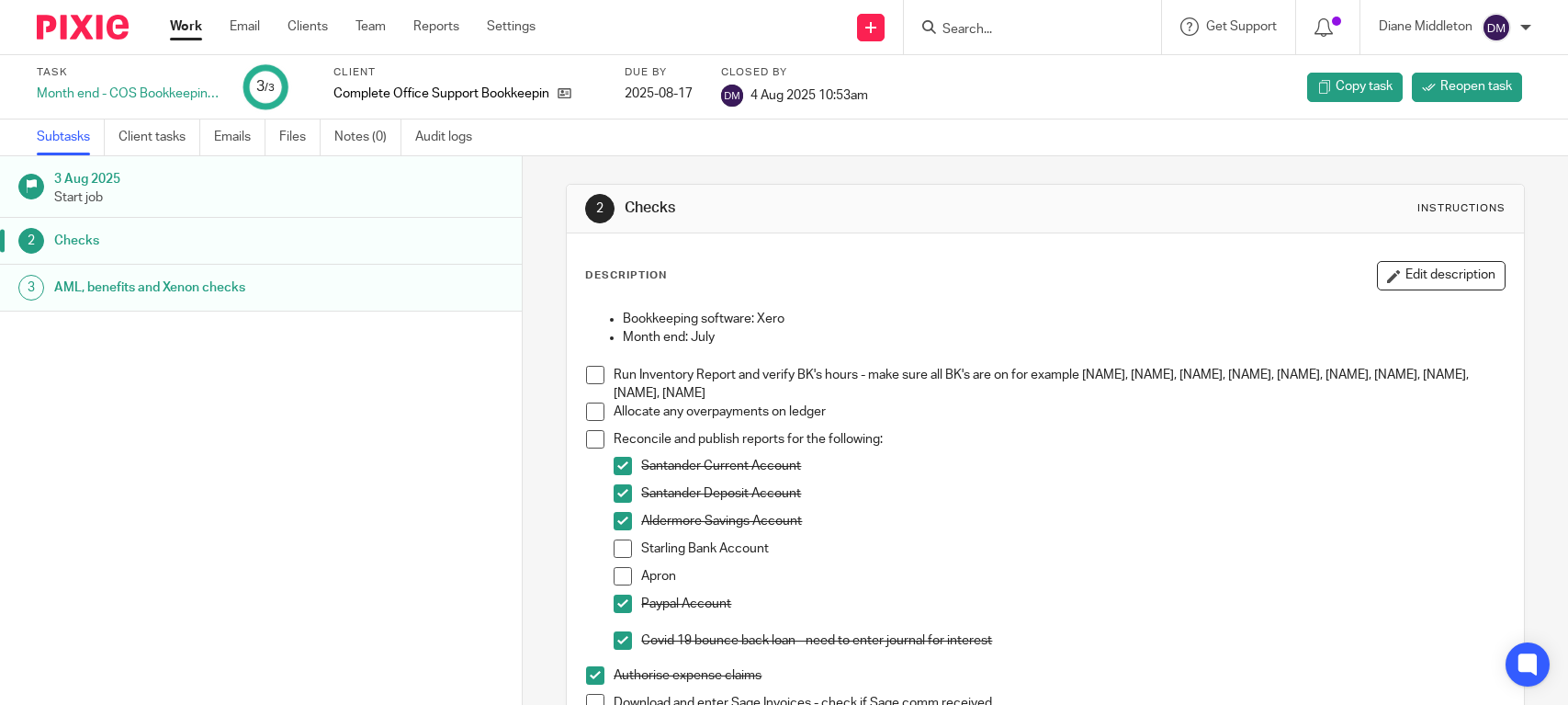 scroll, scrollTop: 0, scrollLeft: 0, axis: both 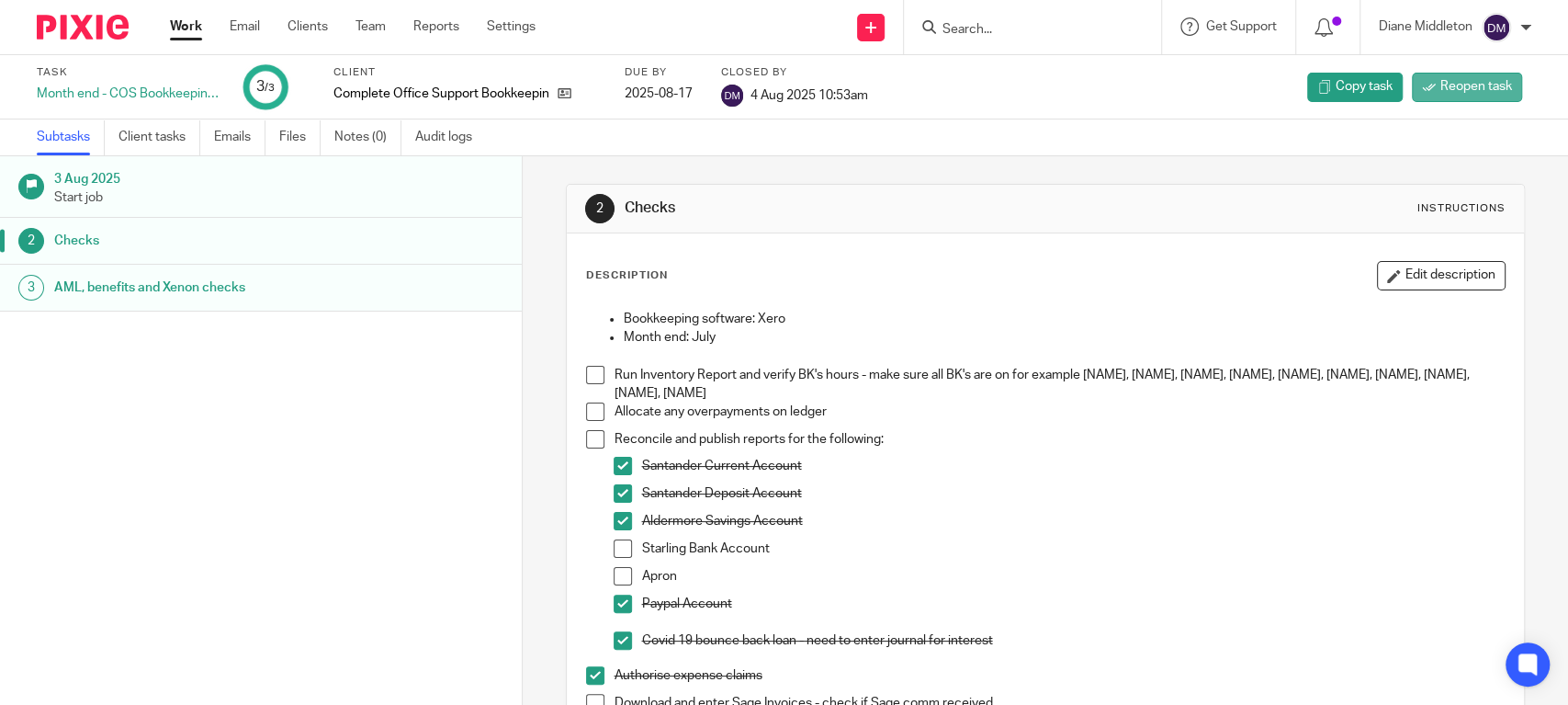 click on "Reopen task" at bounding box center [1476, 86] 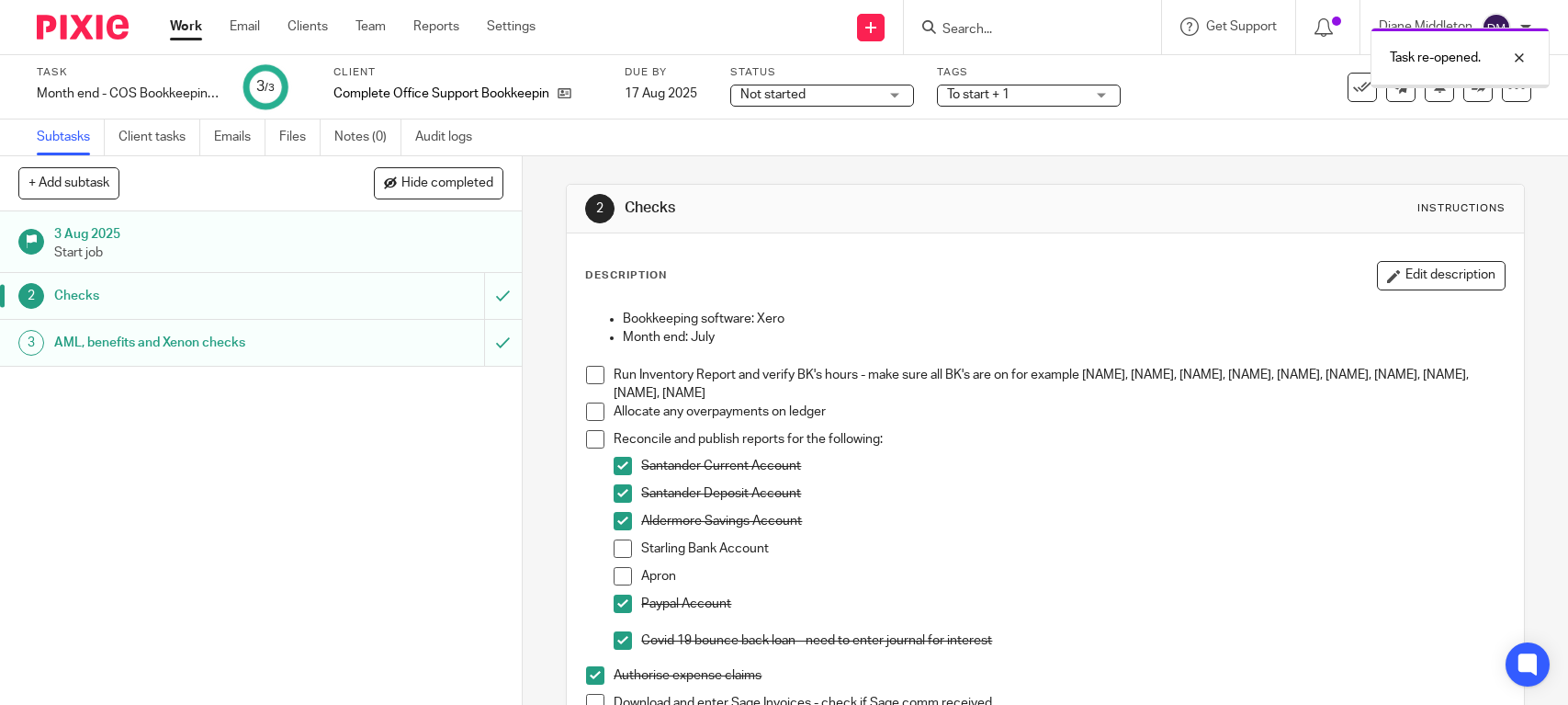 scroll, scrollTop: 0, scrollLeft: 0, axis: both 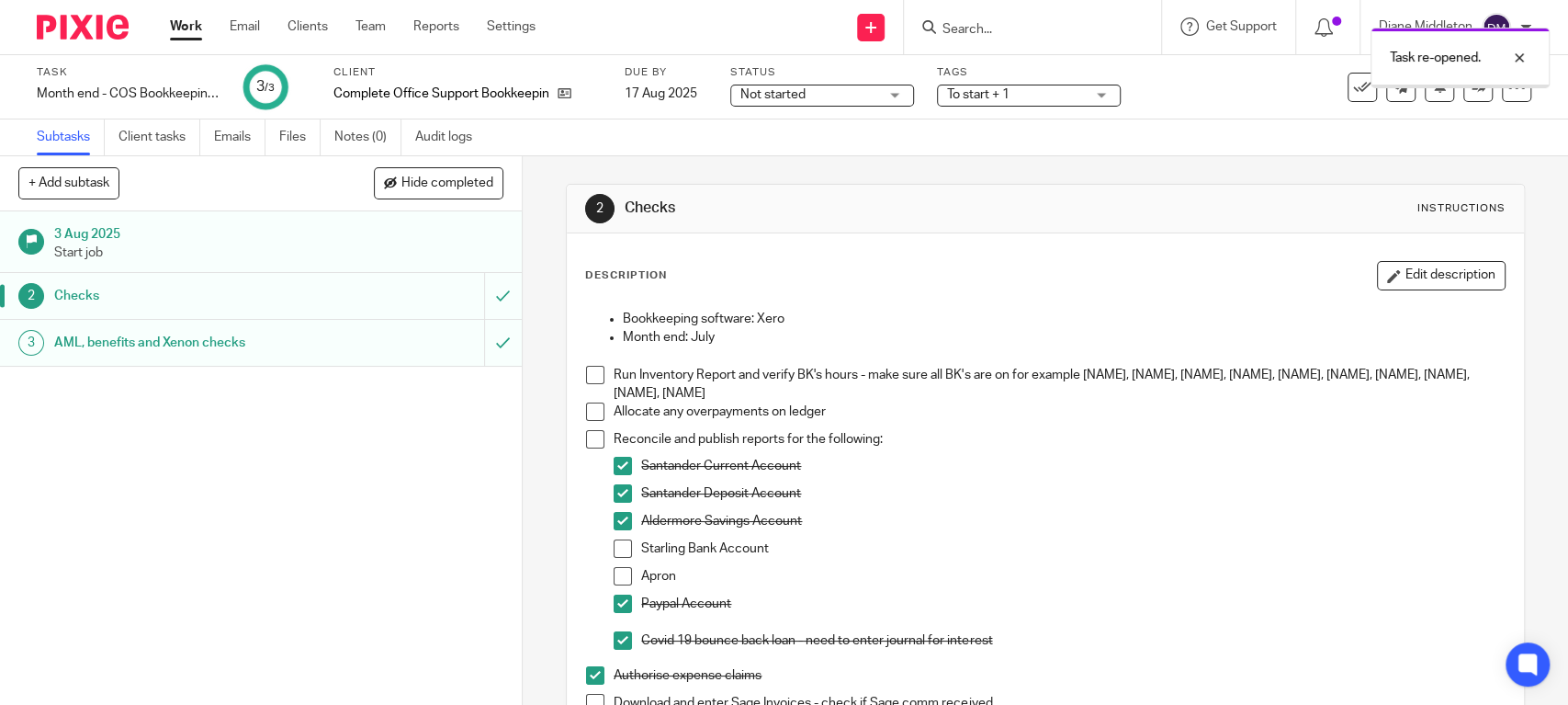 click on "Work" at bounding box center [186, 27] 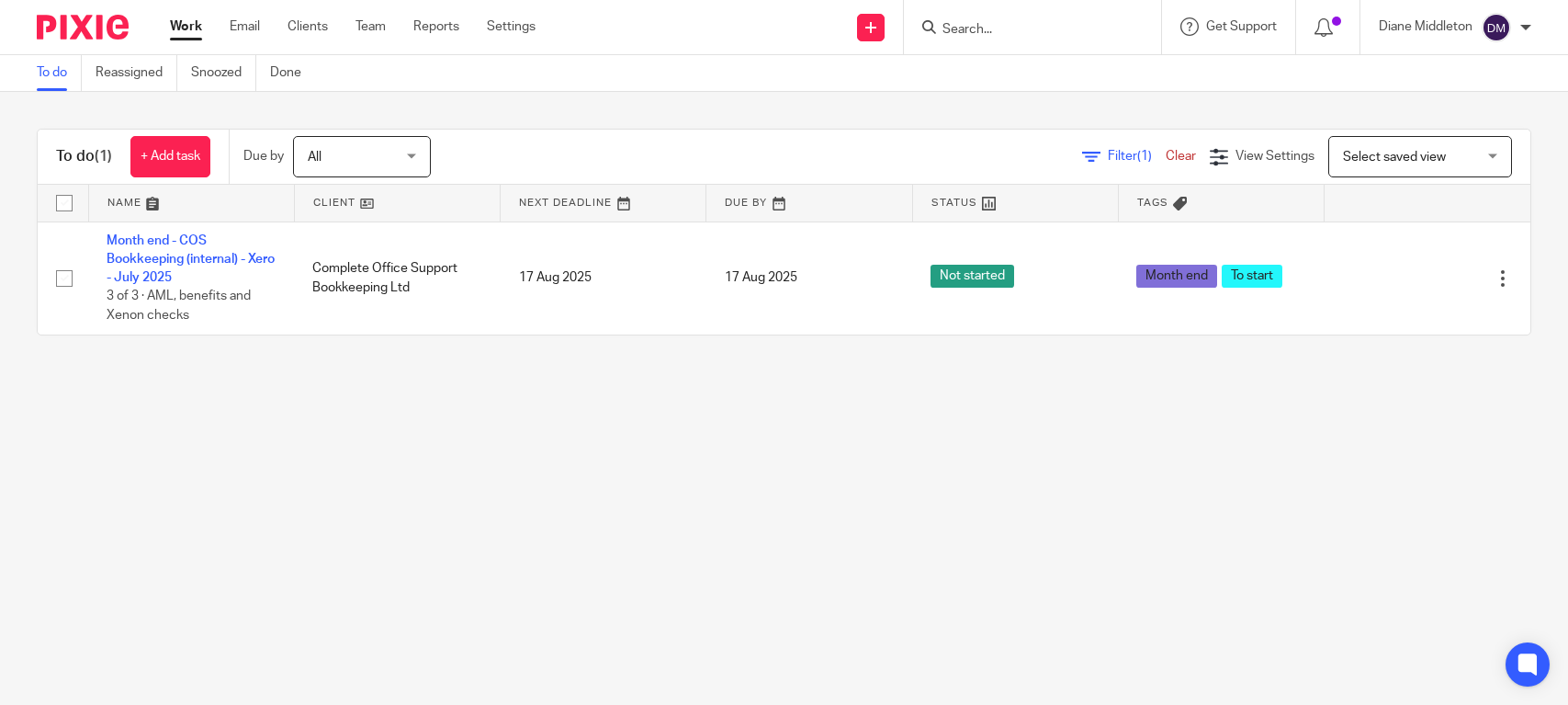 scroll, scrollTop: 0, scrollLeft: 0, axis: both 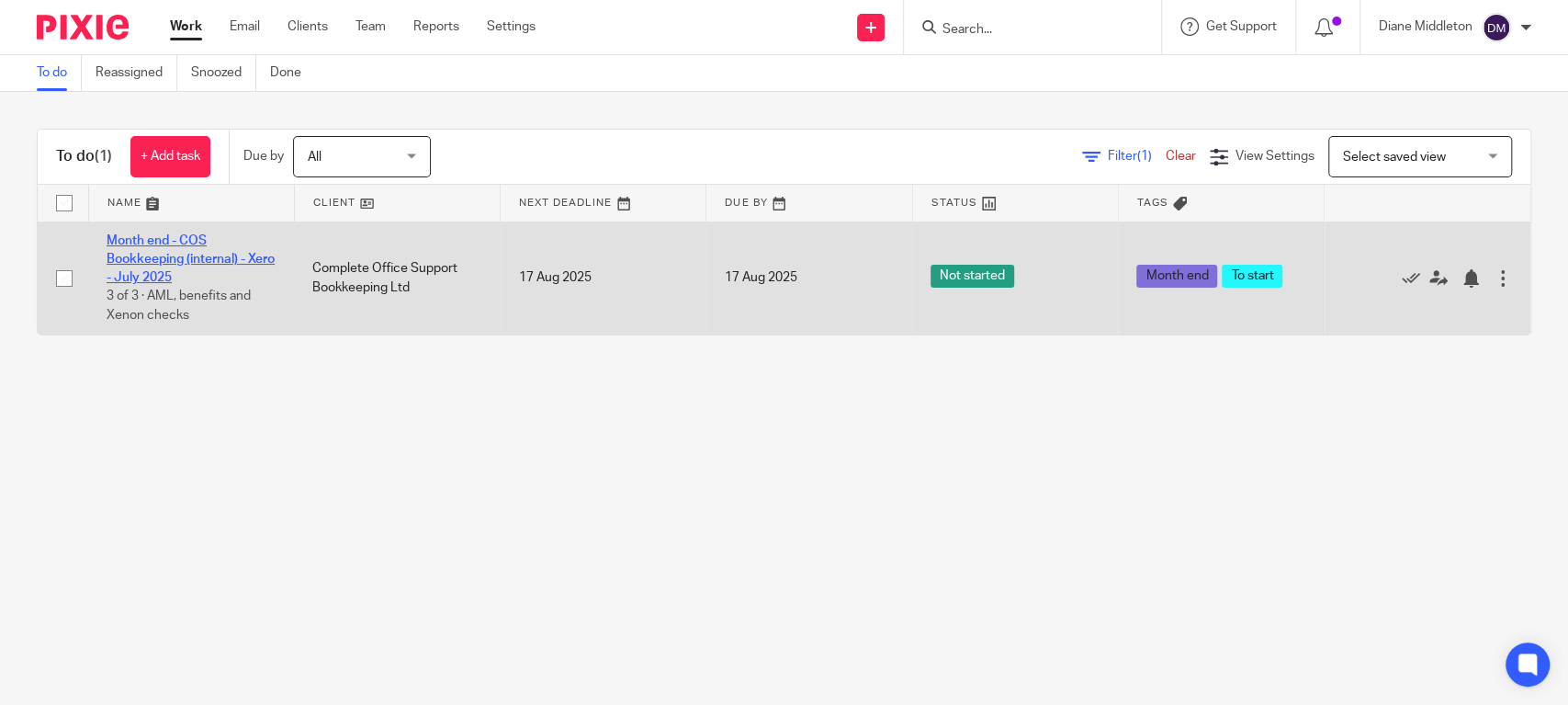 click on "Month end - COS Bookkeeping (internal) - Xero - July 2025" at bounding box center (190, 259) 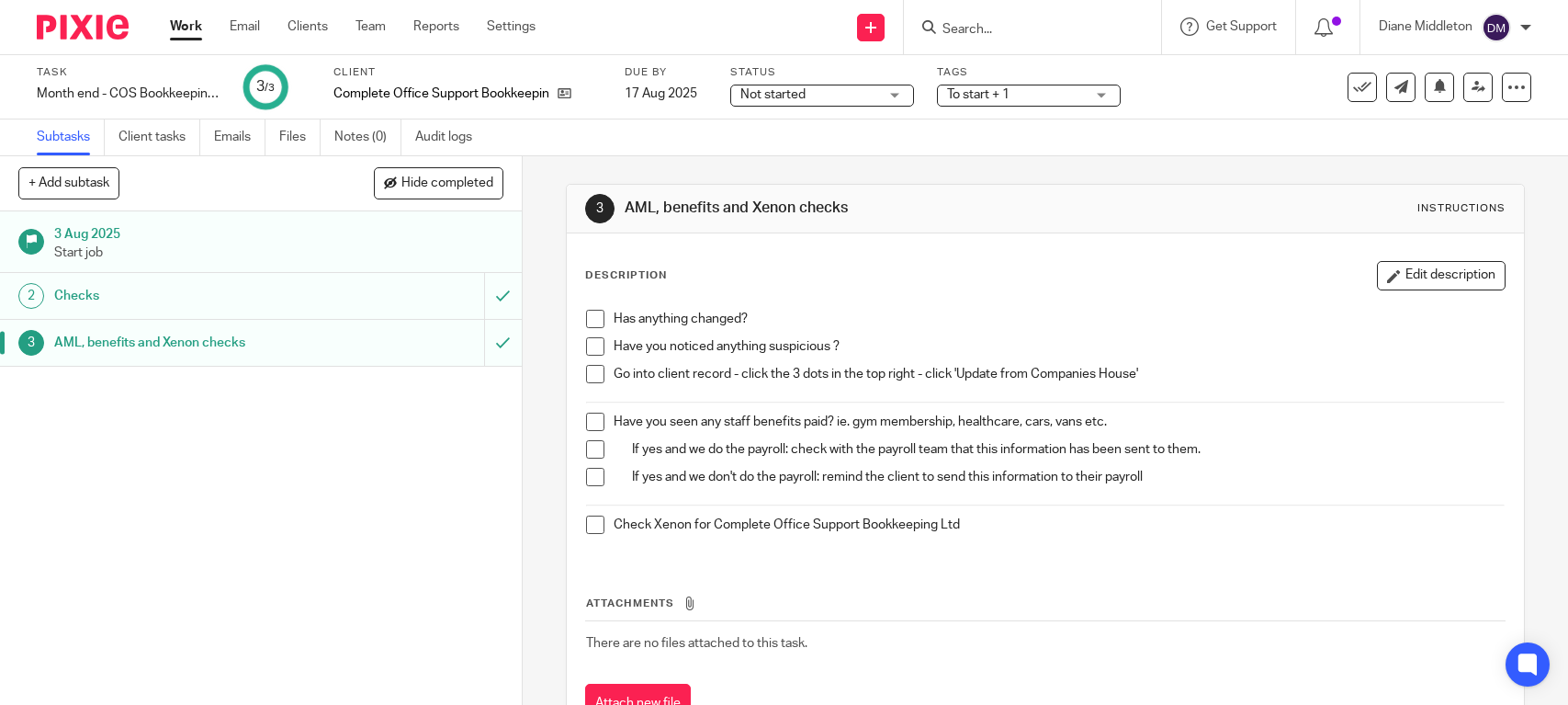 scroll, scrollTop: 0, scrollLeft: 0, axis: both 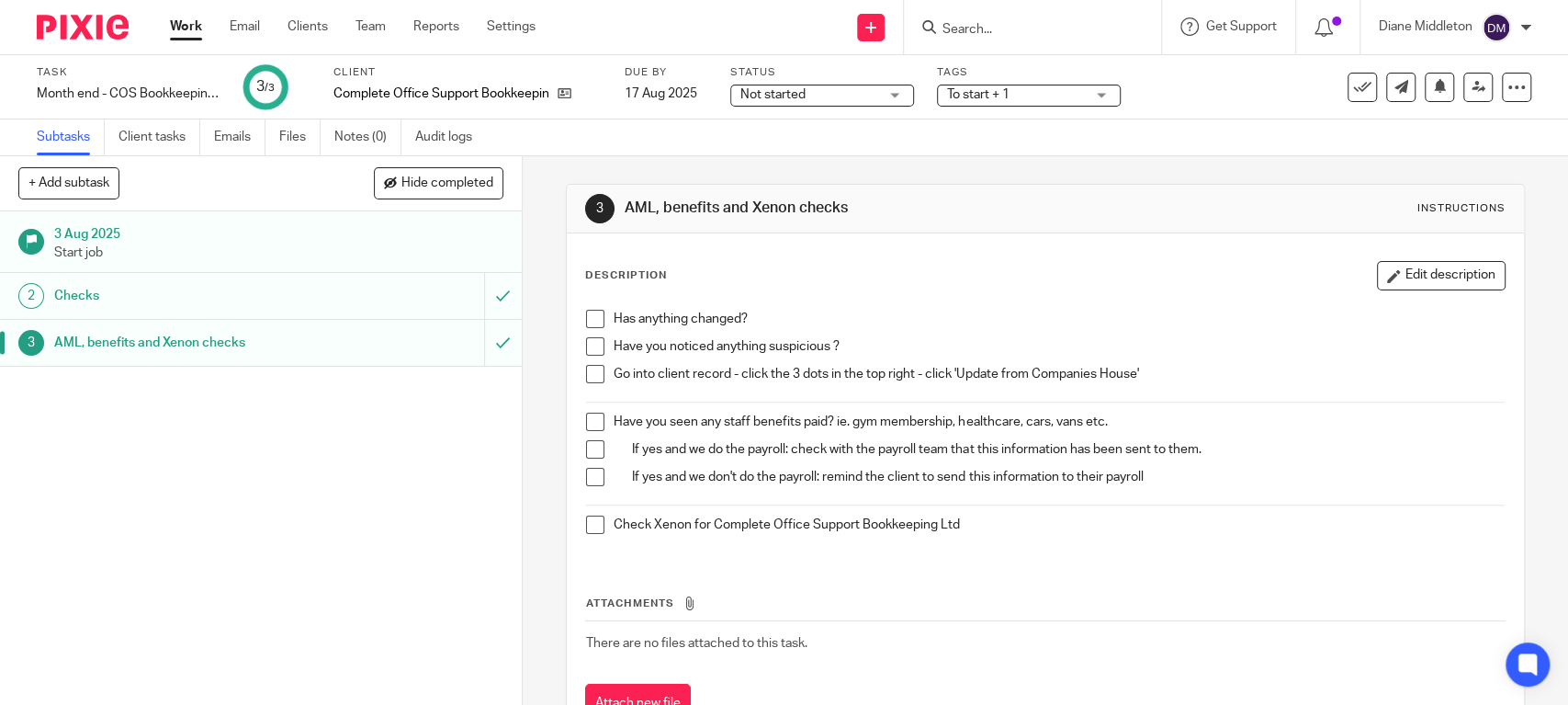 click on "Checks" at bounding box center (191, 296) 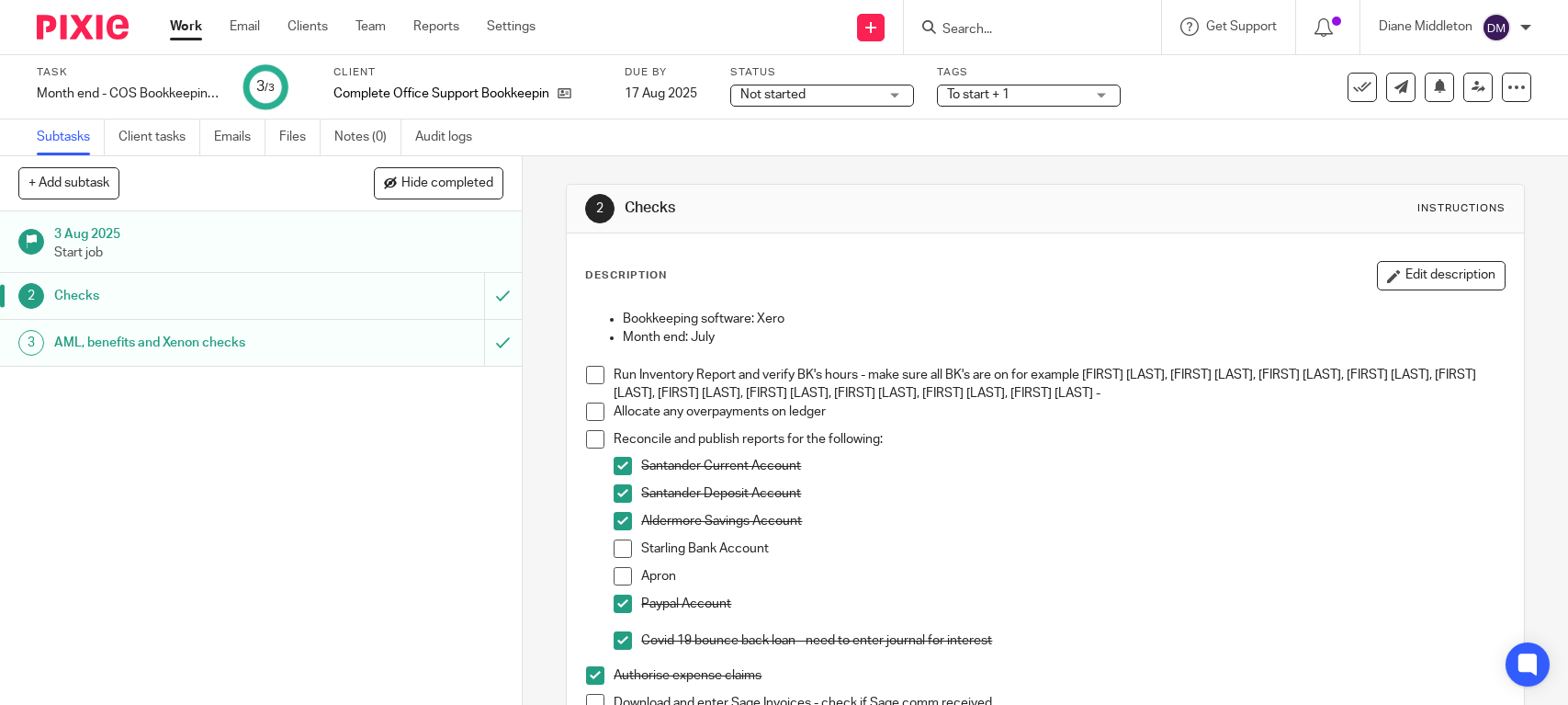 scroll, scrollTop: 0, scrollLeft: 0, axis: both 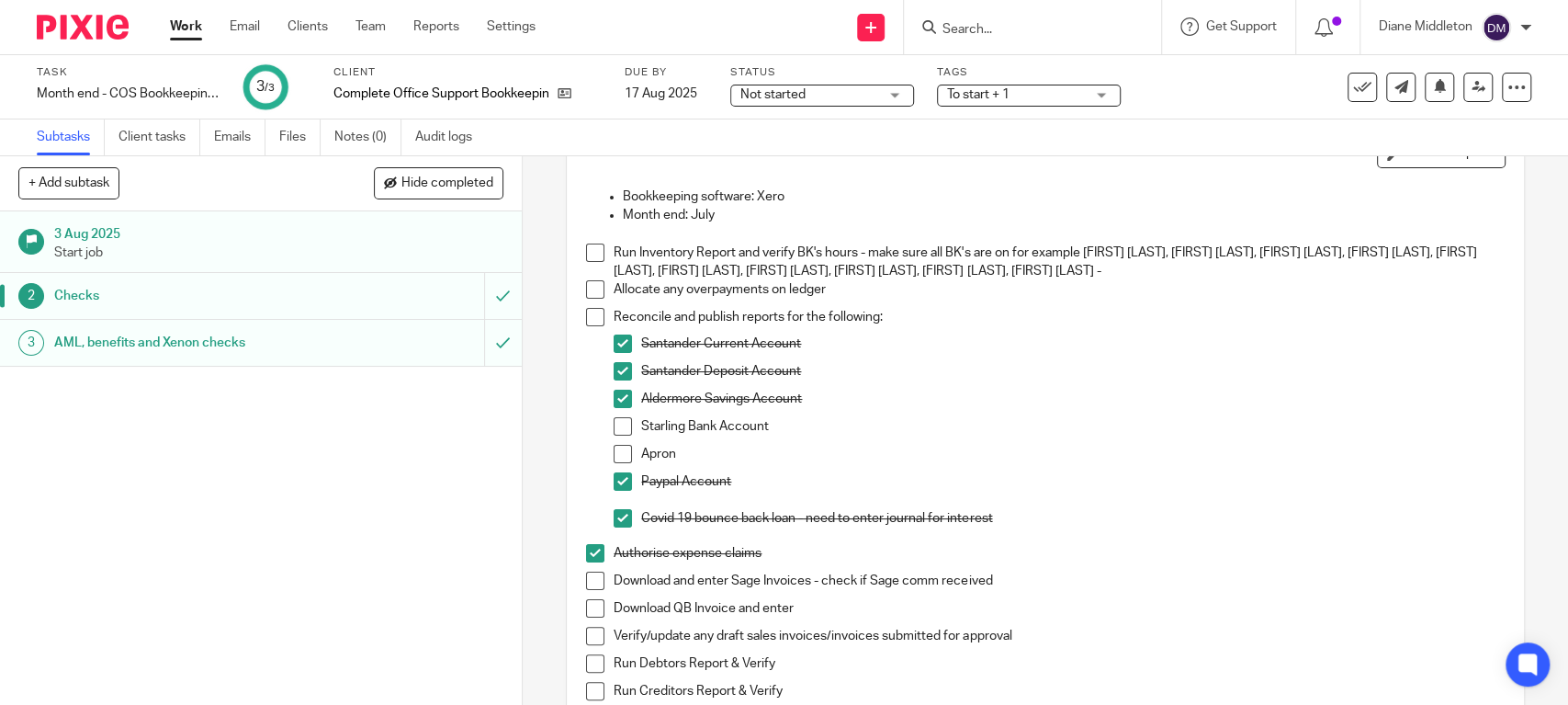 click at bounding box center [623, 426] 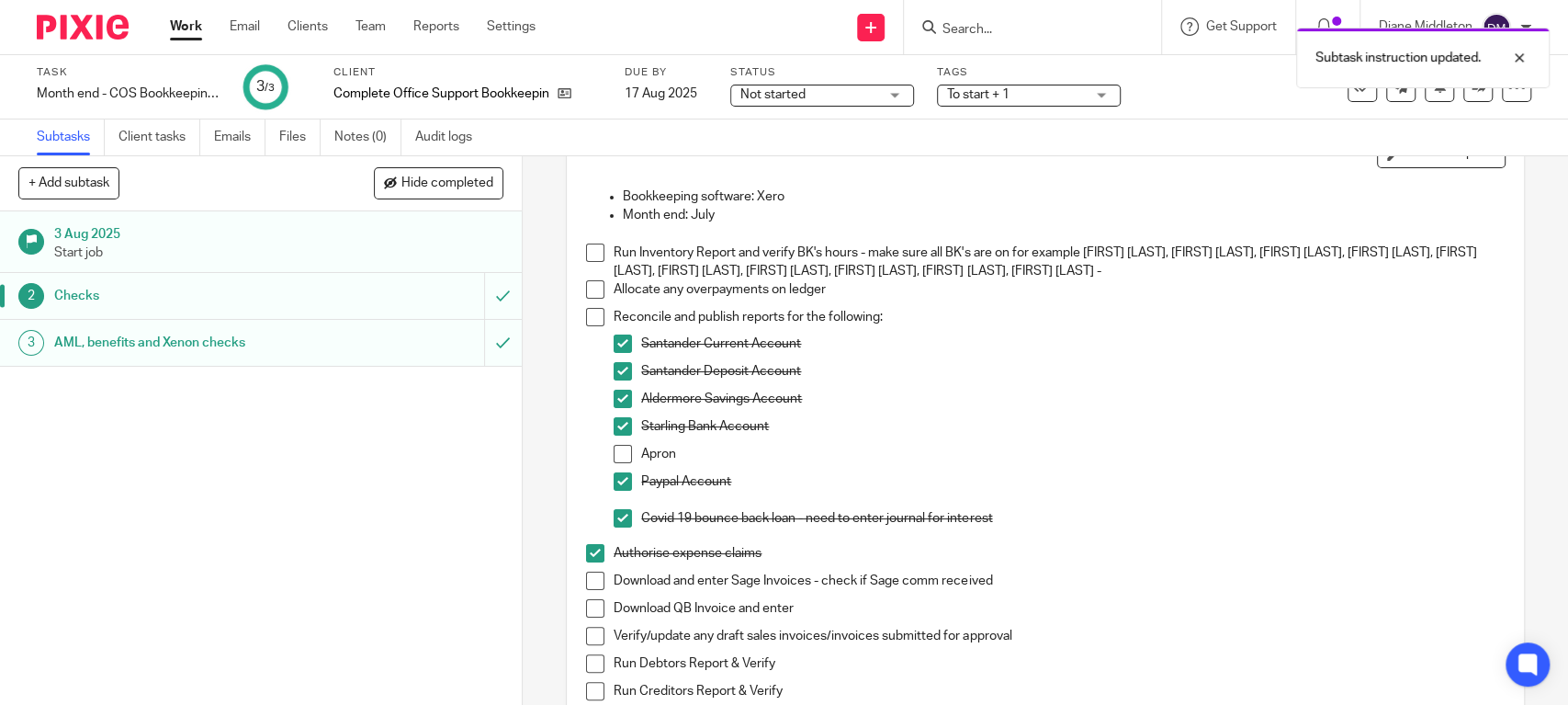 click at bounding box center (623, 454) 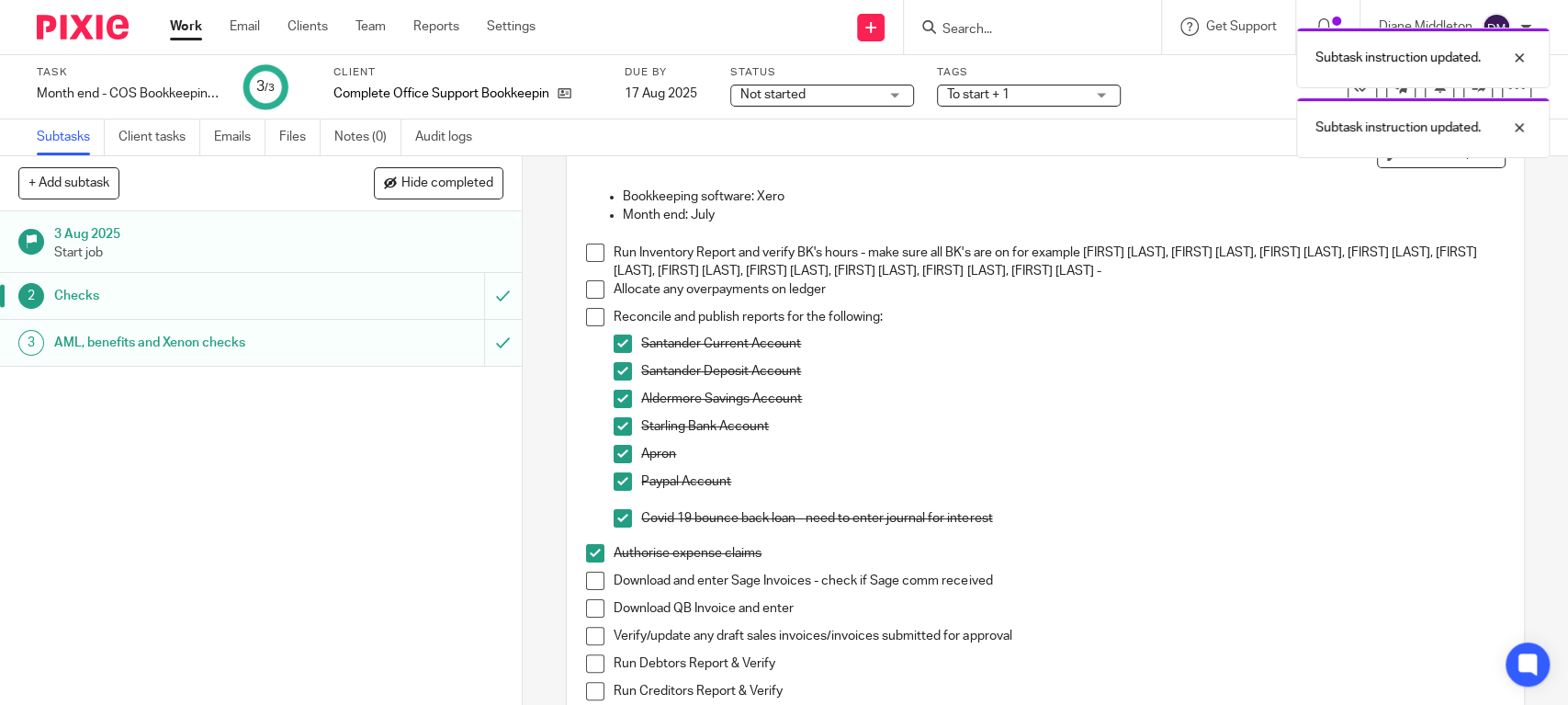 scroll, scrollTop: 368, scrollLeft: 0, axis: vertical 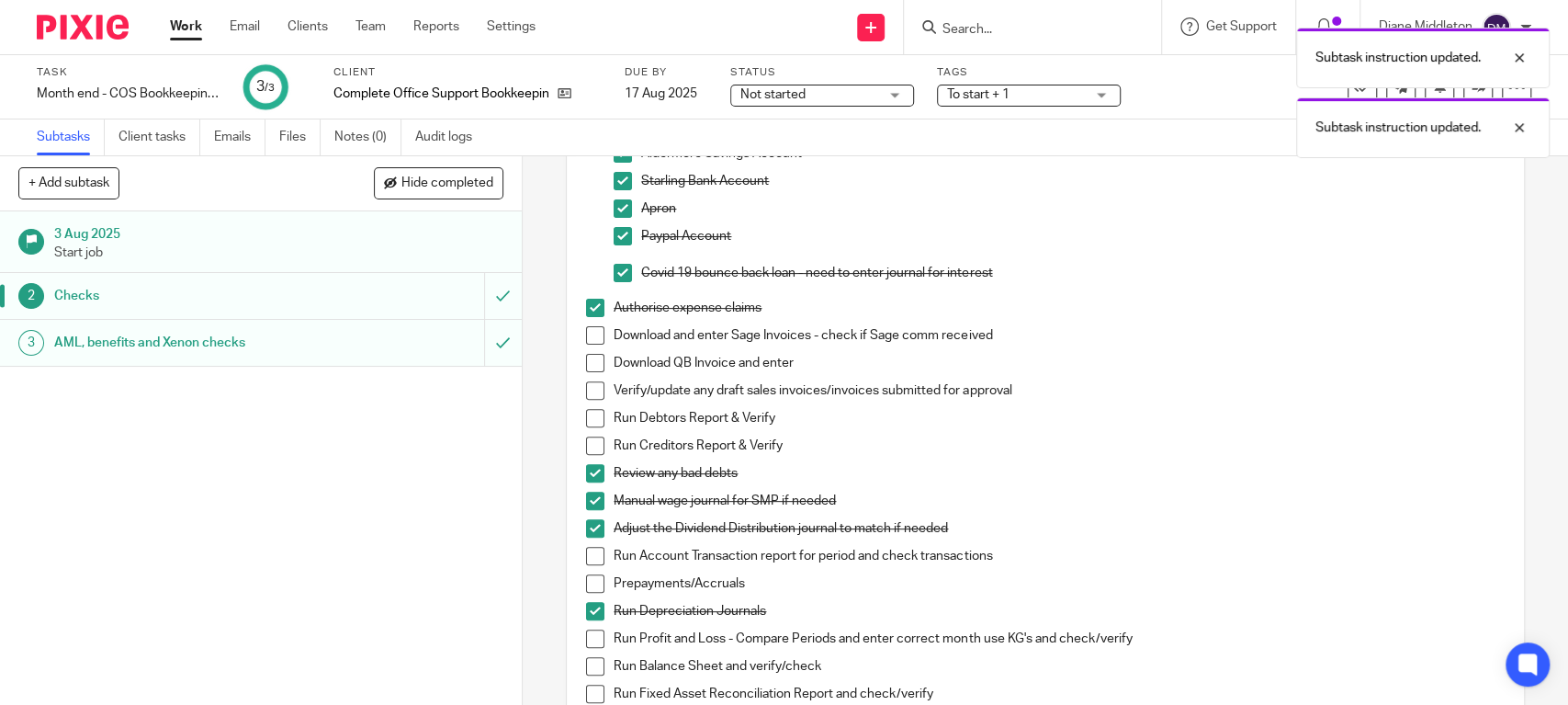 click at bounding box center [595, 335] 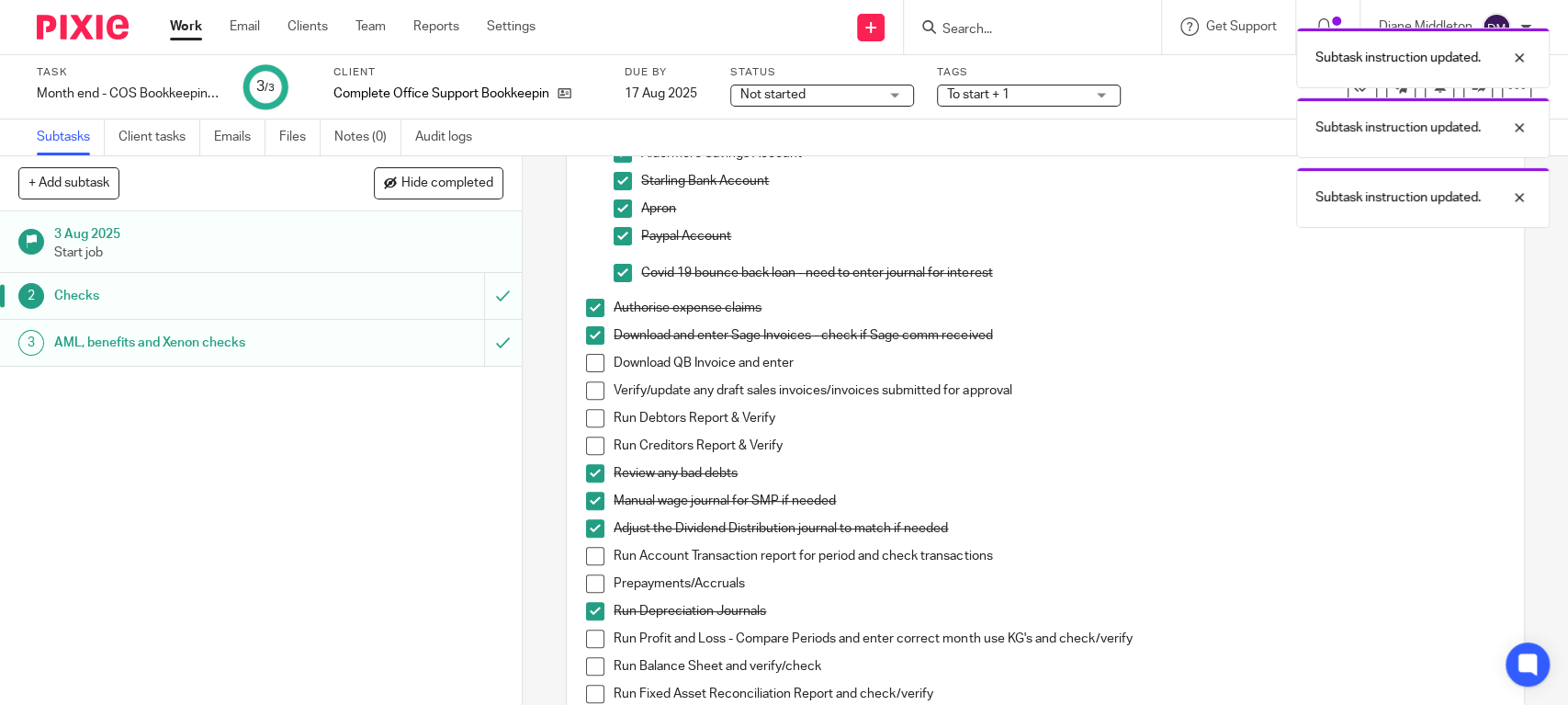 click at bounding box center (595, 363) 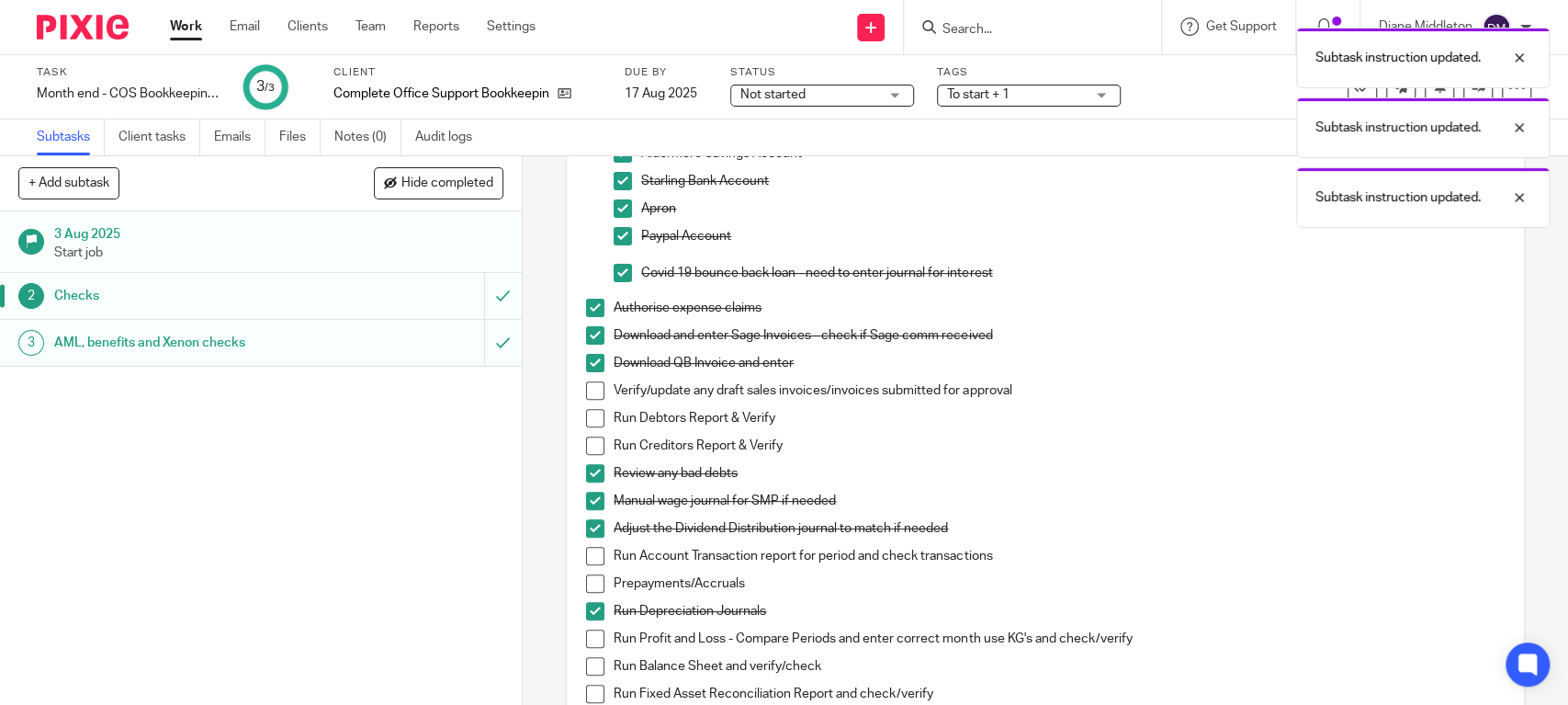 click at bounding box center (595, 391) 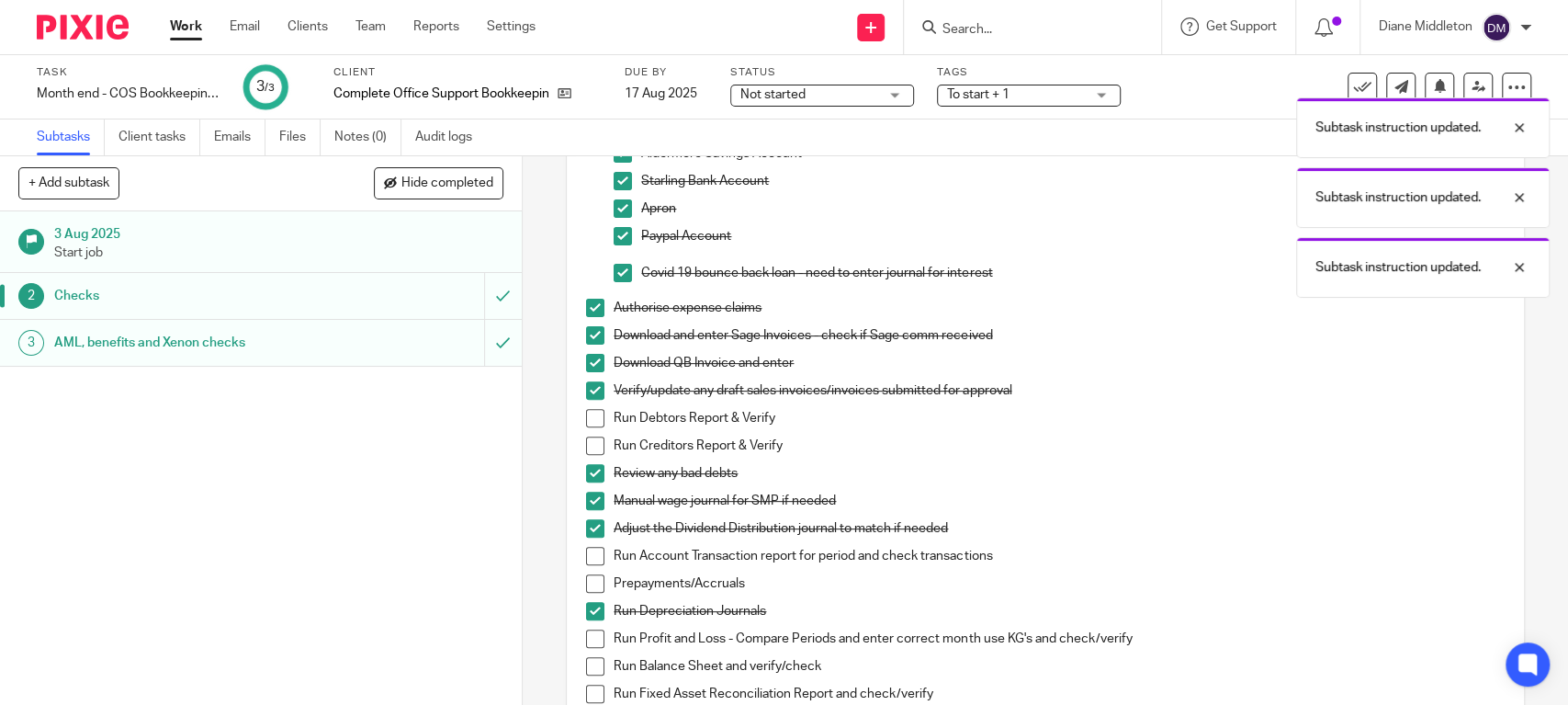 click at bounding box center (595, 418) 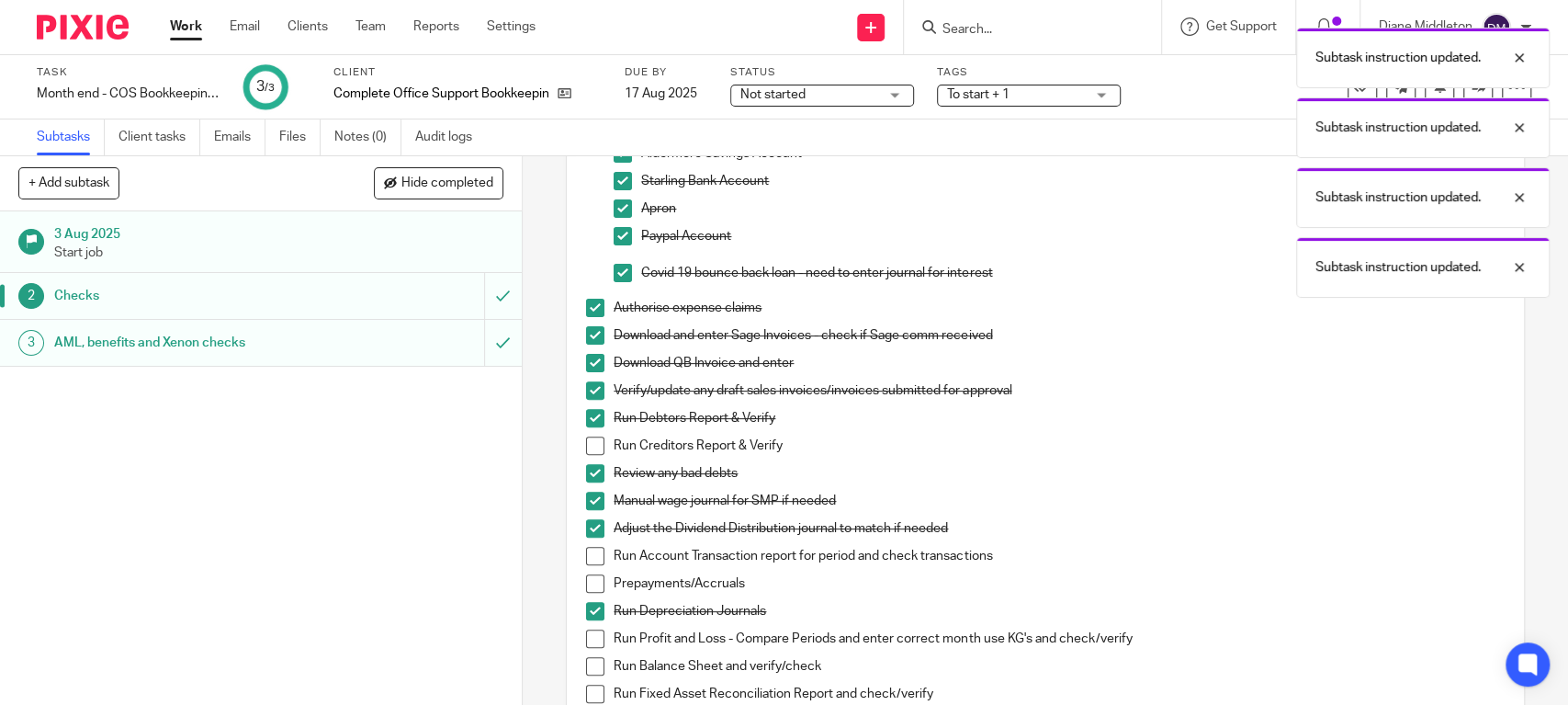 click at bounding box center (595, 446) 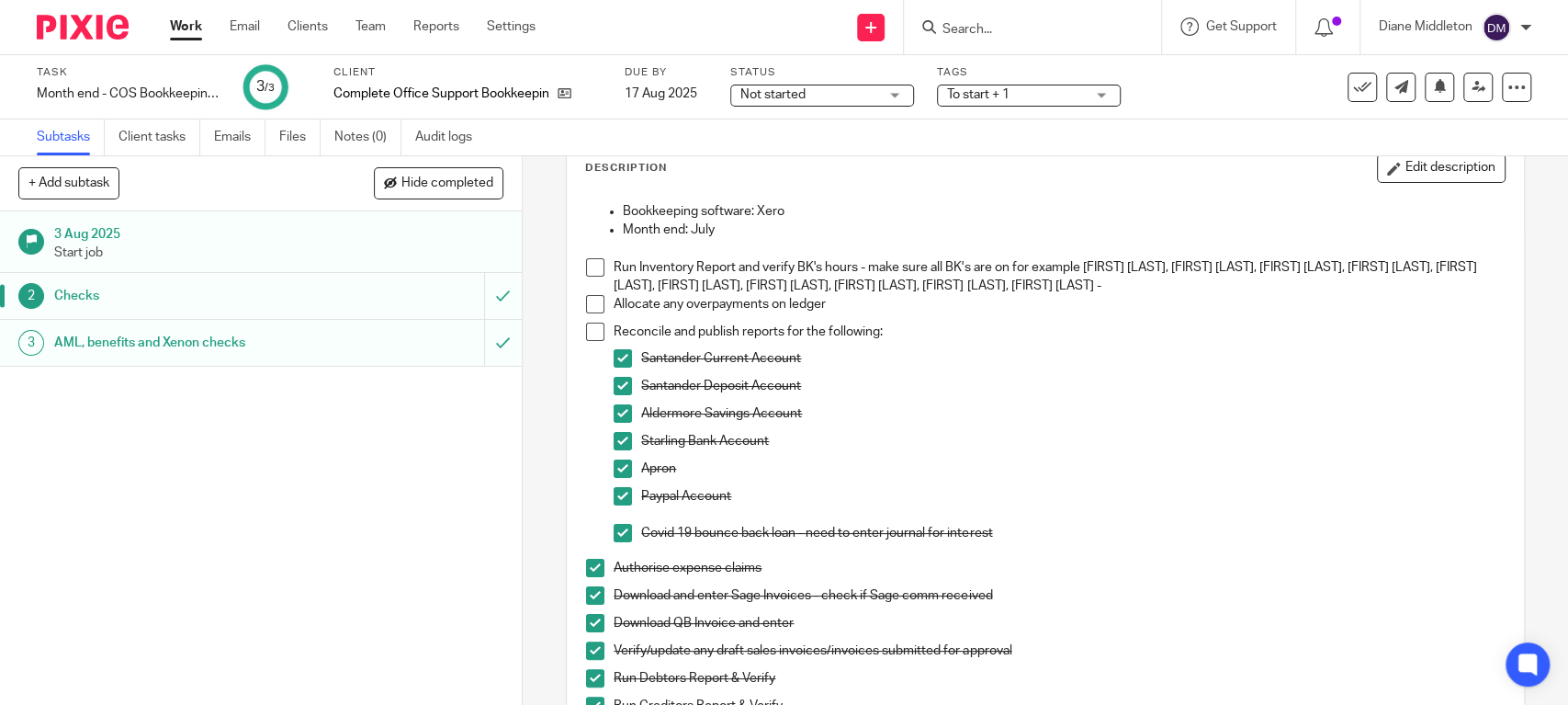 scroll, scrollTop: 0, scrollLeft: 0, axis: both 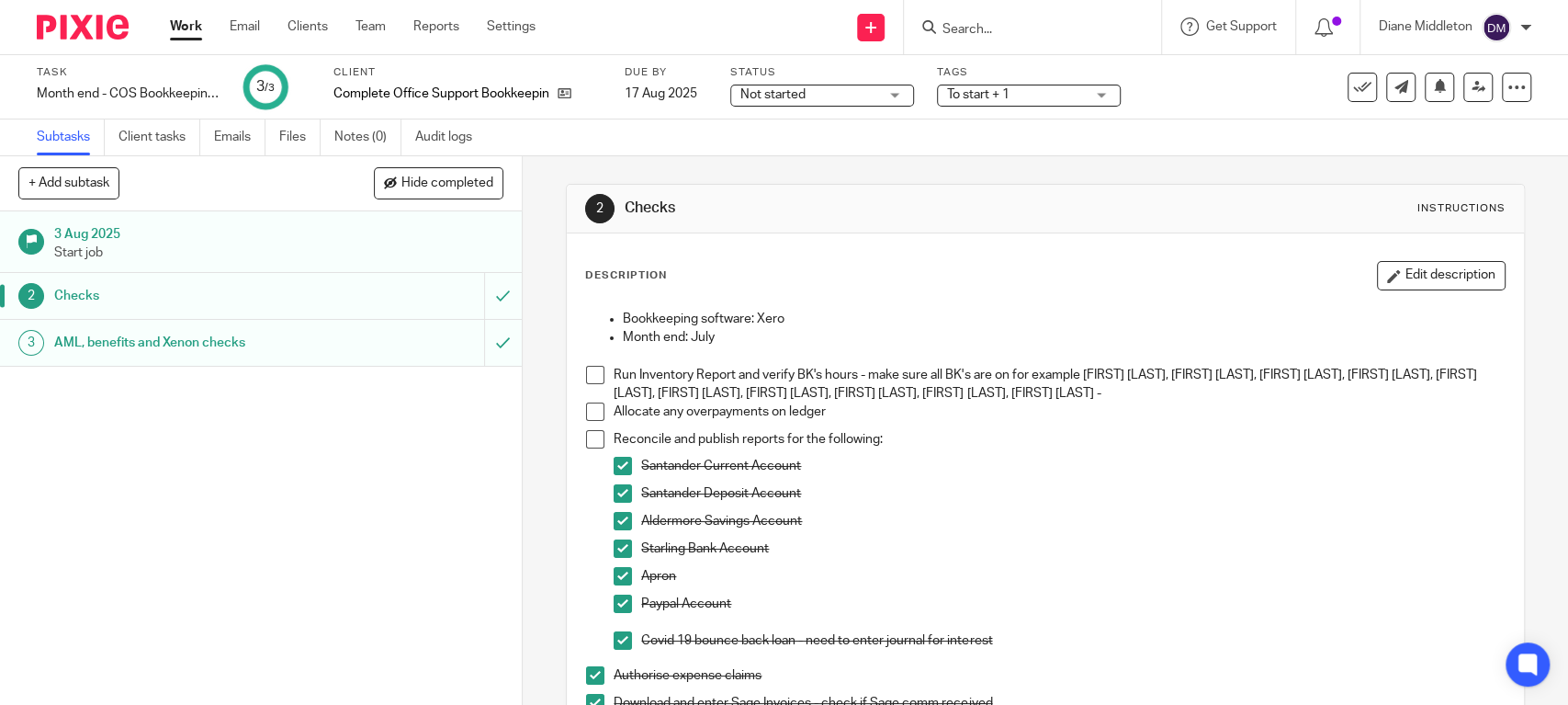 click at bounding box center [595, 412] 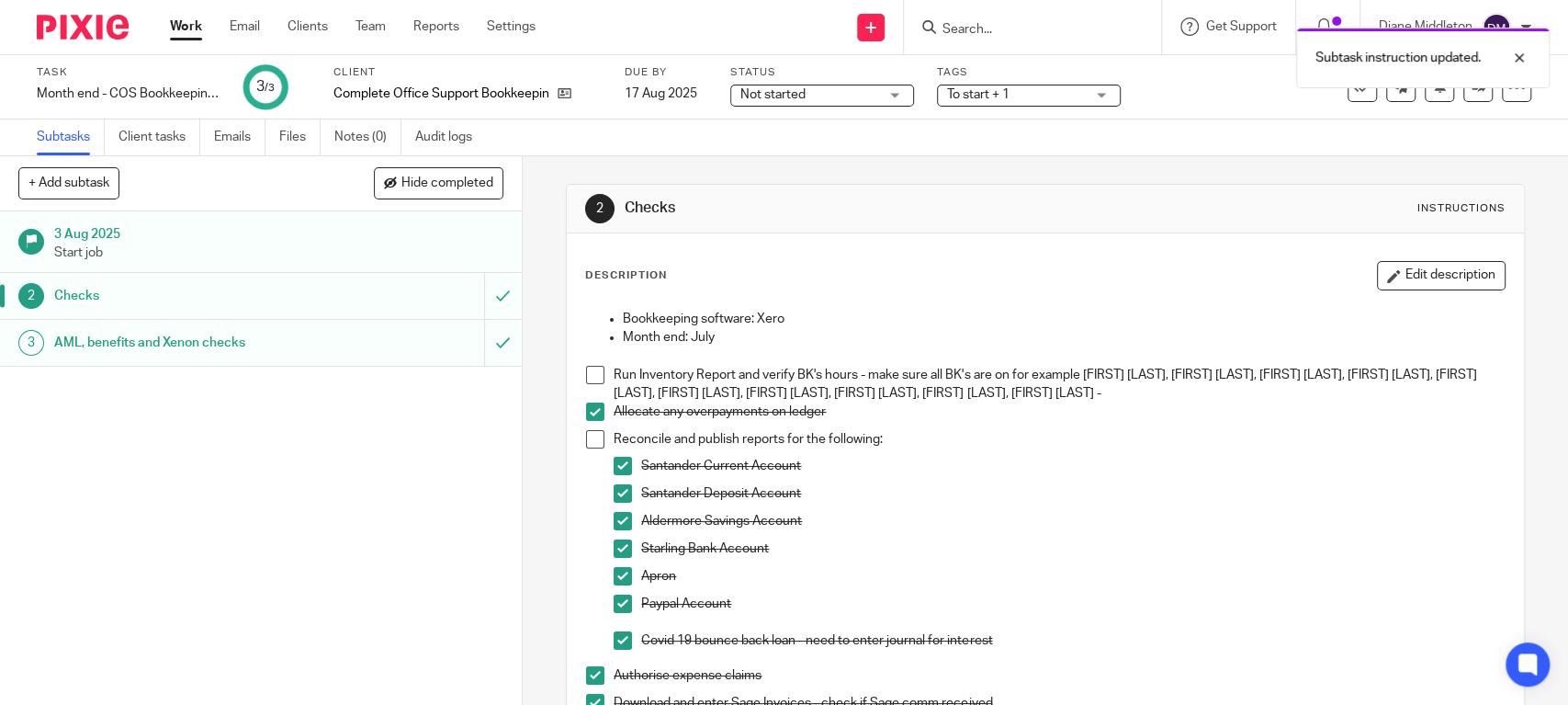 click at bounding box center [595, 439] 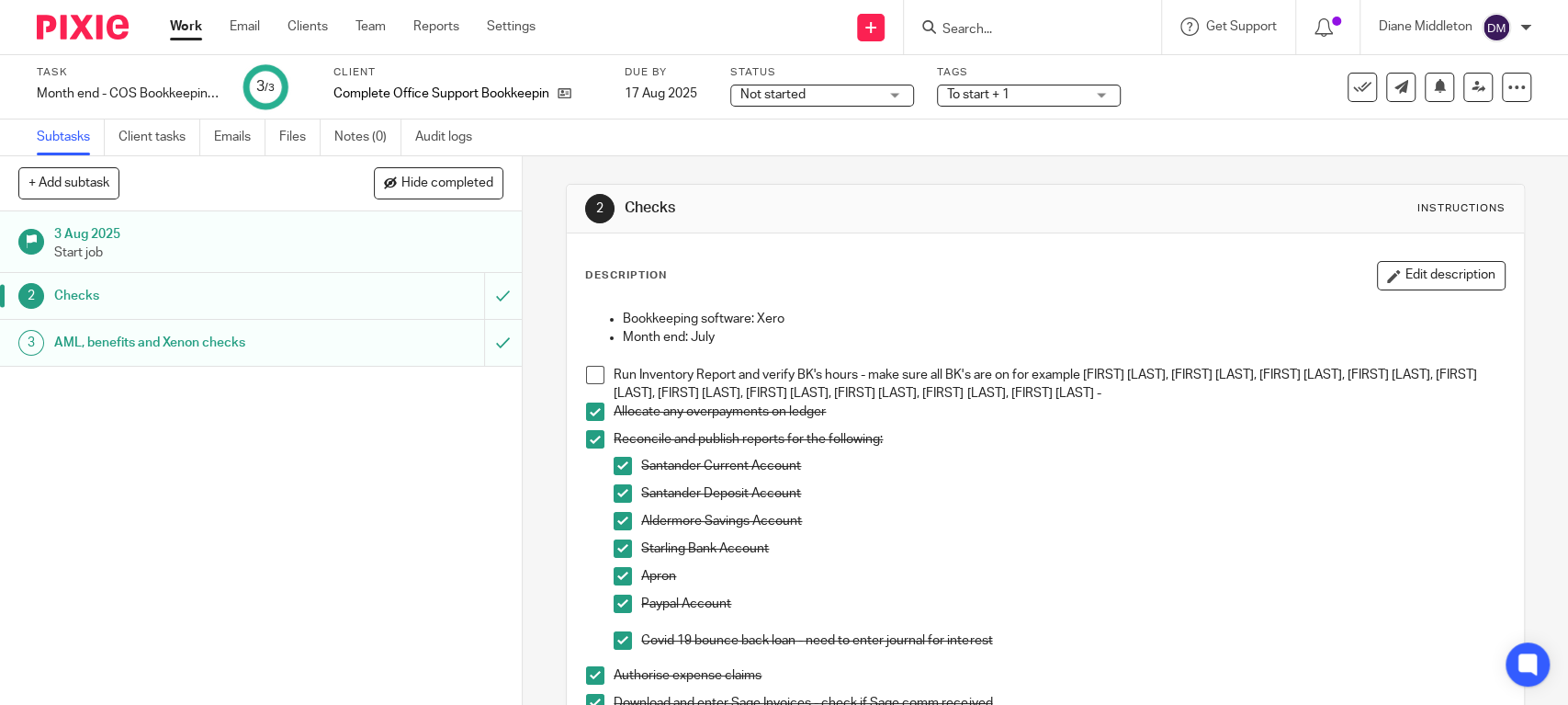 scroll, scrollTop: 0, scrollLeft: 0, axis: both 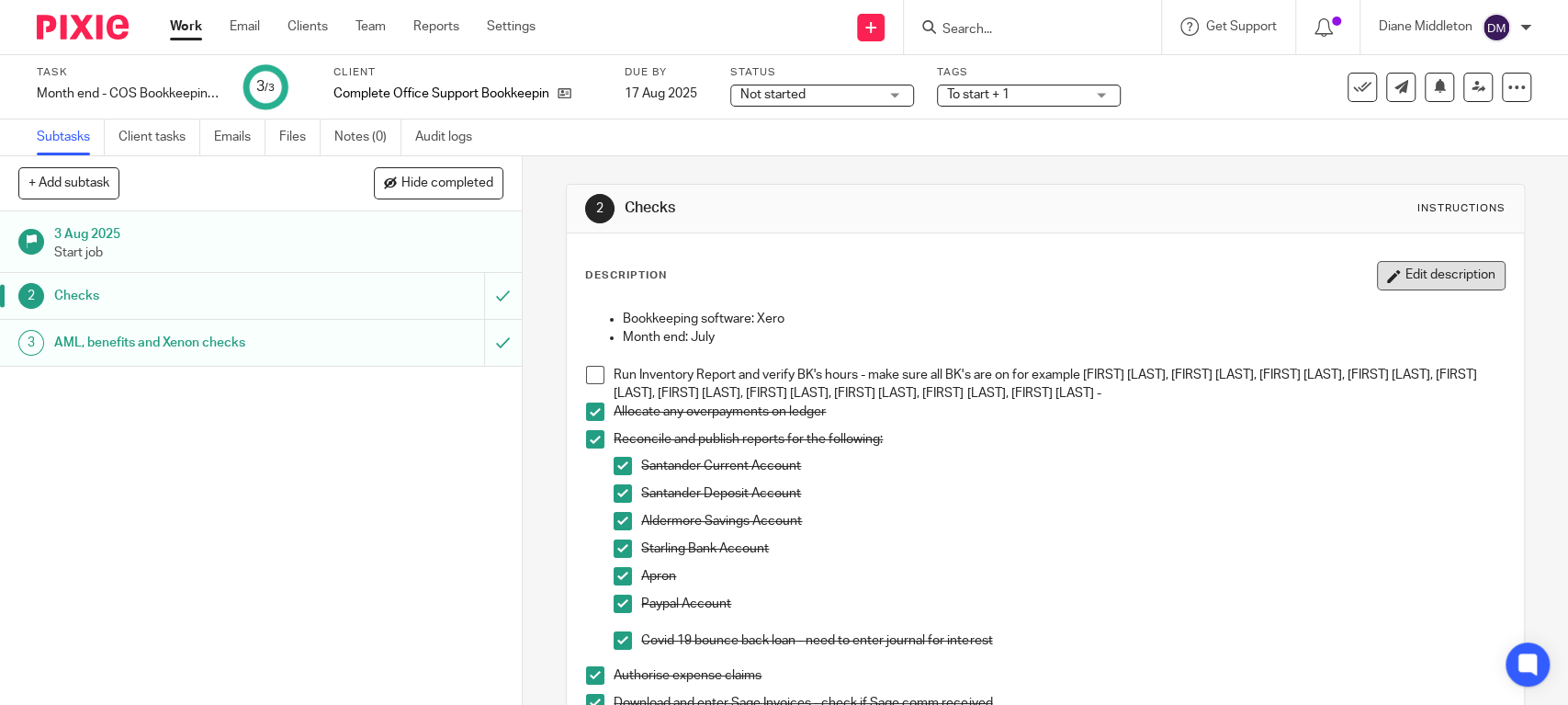 click on "Edit description" at bounding box center (1441, 276) 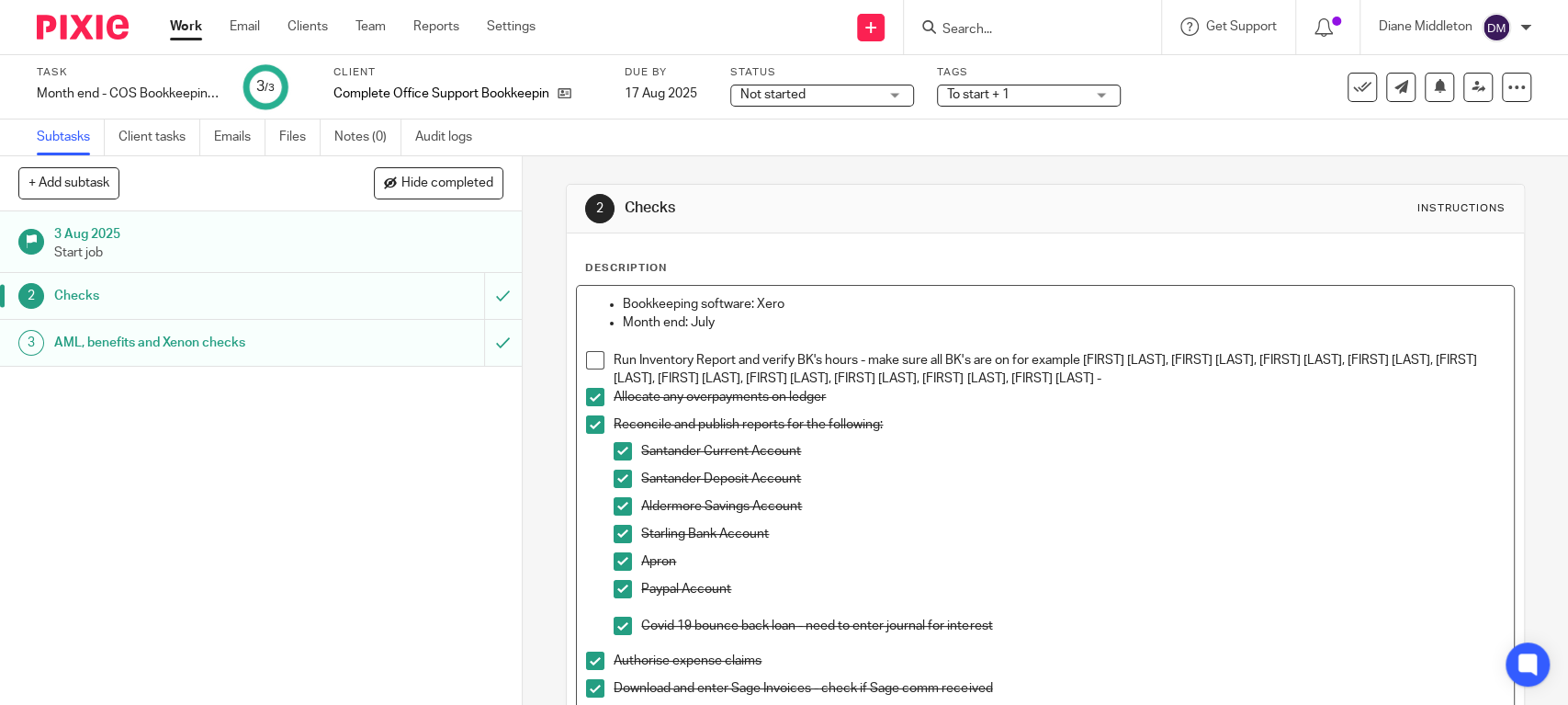click on "Run Inventory Report and verify BK's hours - make sure all BK's are on for example Allison Stott, Ann Lavelle, Ann Tinkley, Bob Newey, Dave Taylor, Gill Arnot, Janis Newns, Mike Kielty, Rebecca Murray, Sean Corker" at bounding box center [1058, 370] 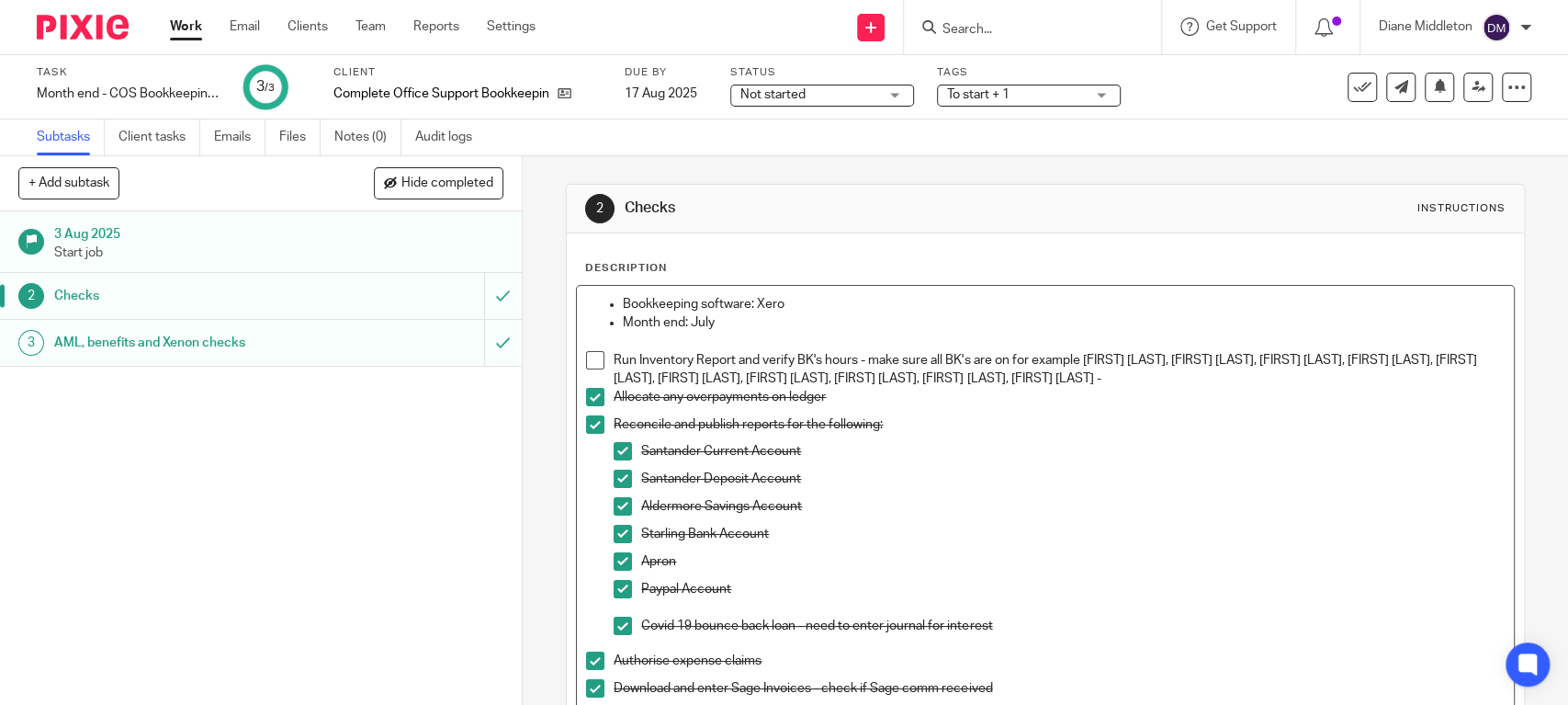 type 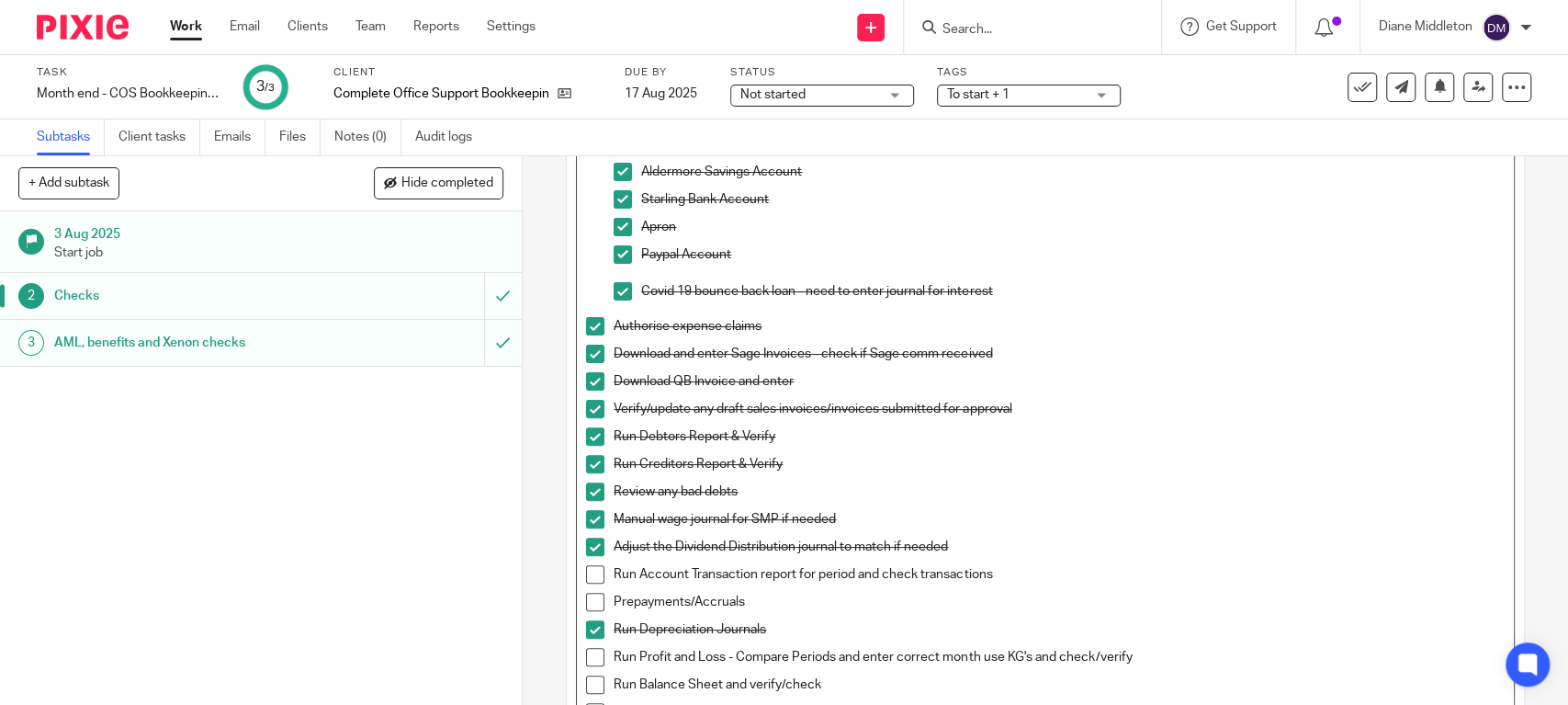 scroll, scrollTop: 610, scrollLeft: 0, axis: vertical 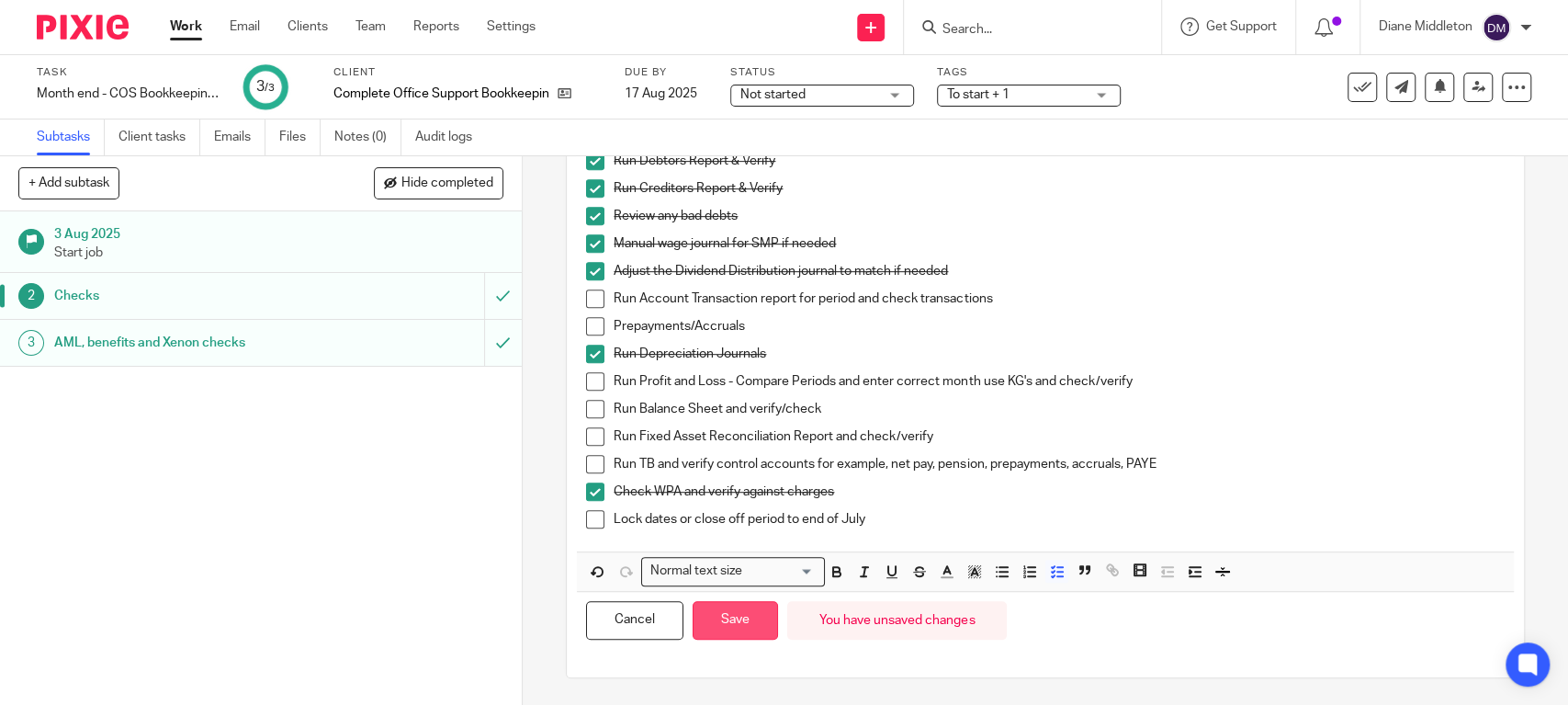 click on "Save" at bounding box center (735, 620) 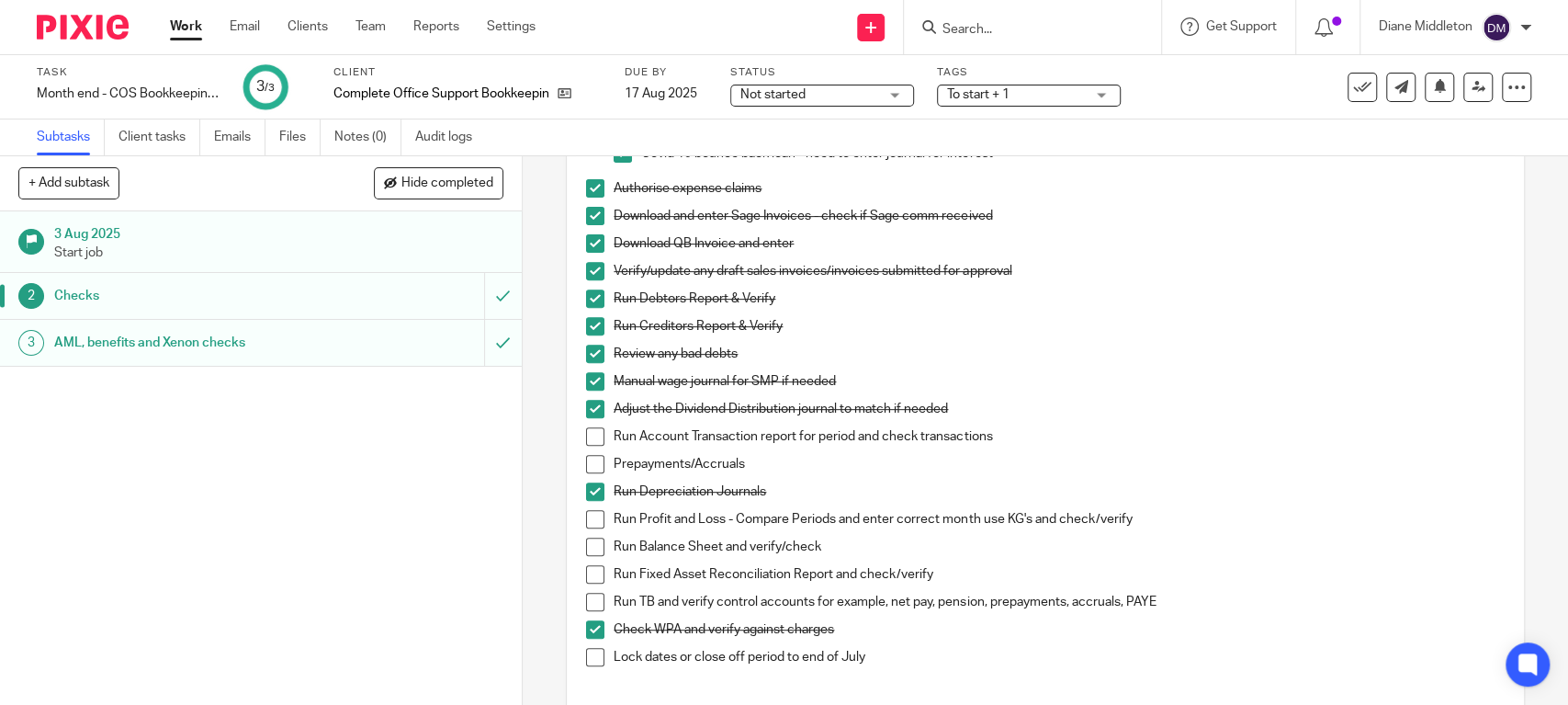 scroll, scrollTop: 490, scrollLeft: 0, axis: vertical 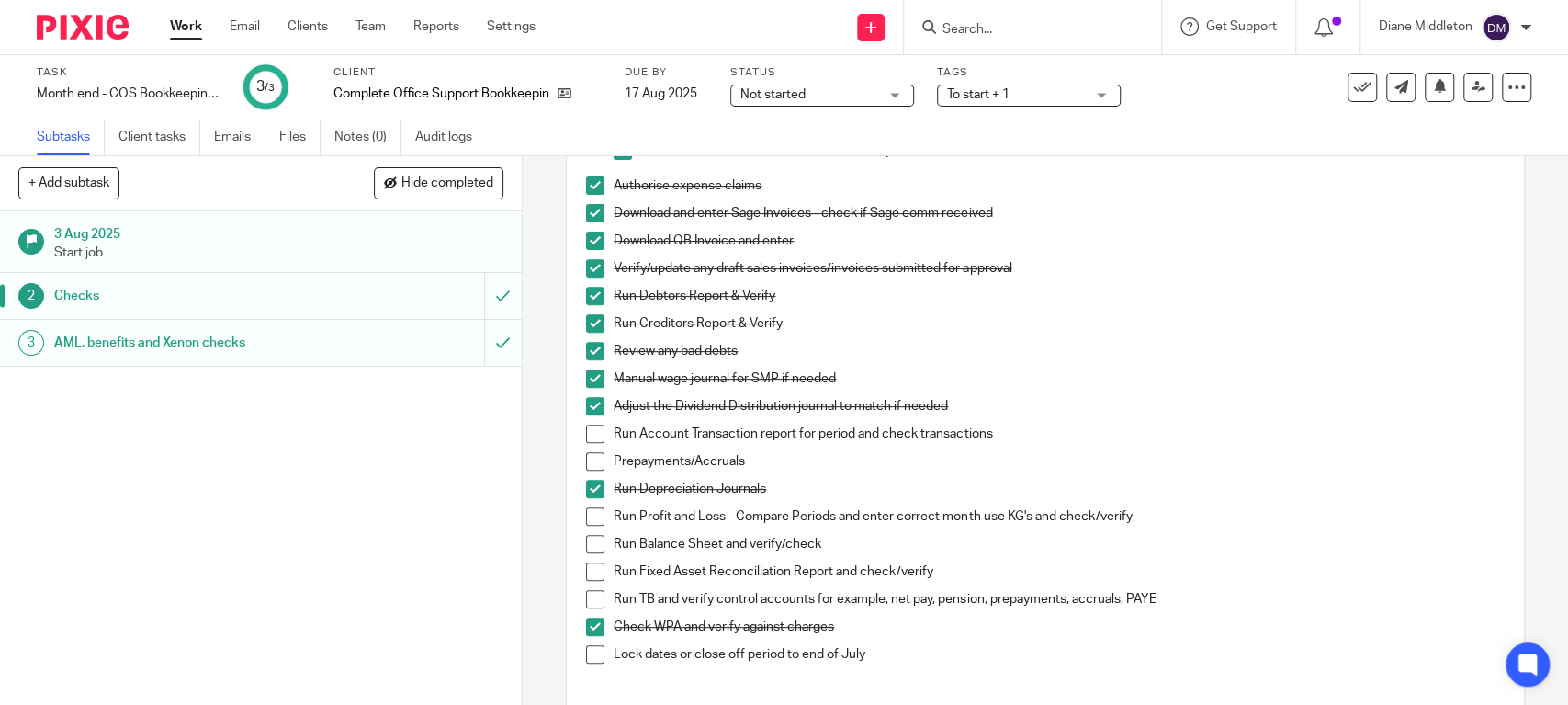 click at bounding box center (595, 461) 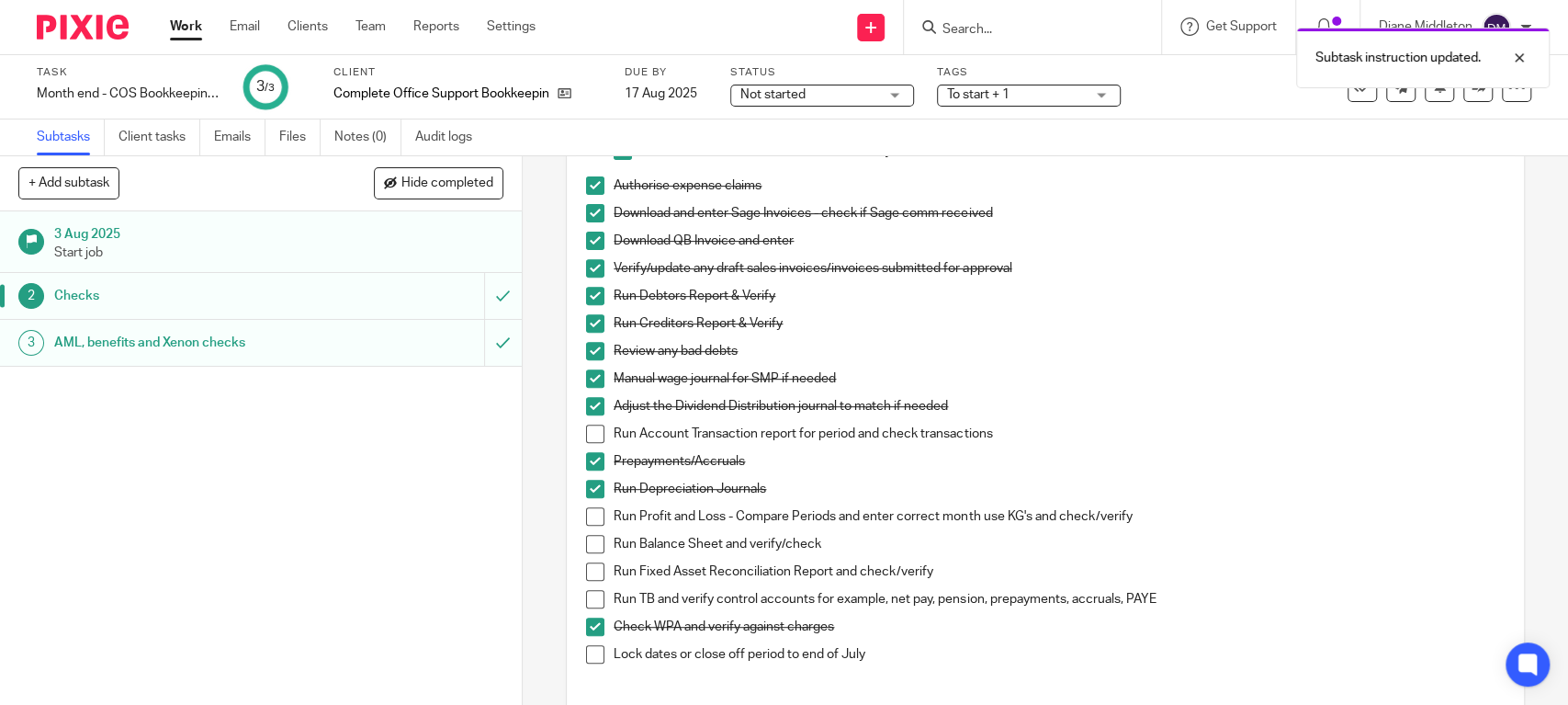 click at bounding box center [595, 517] 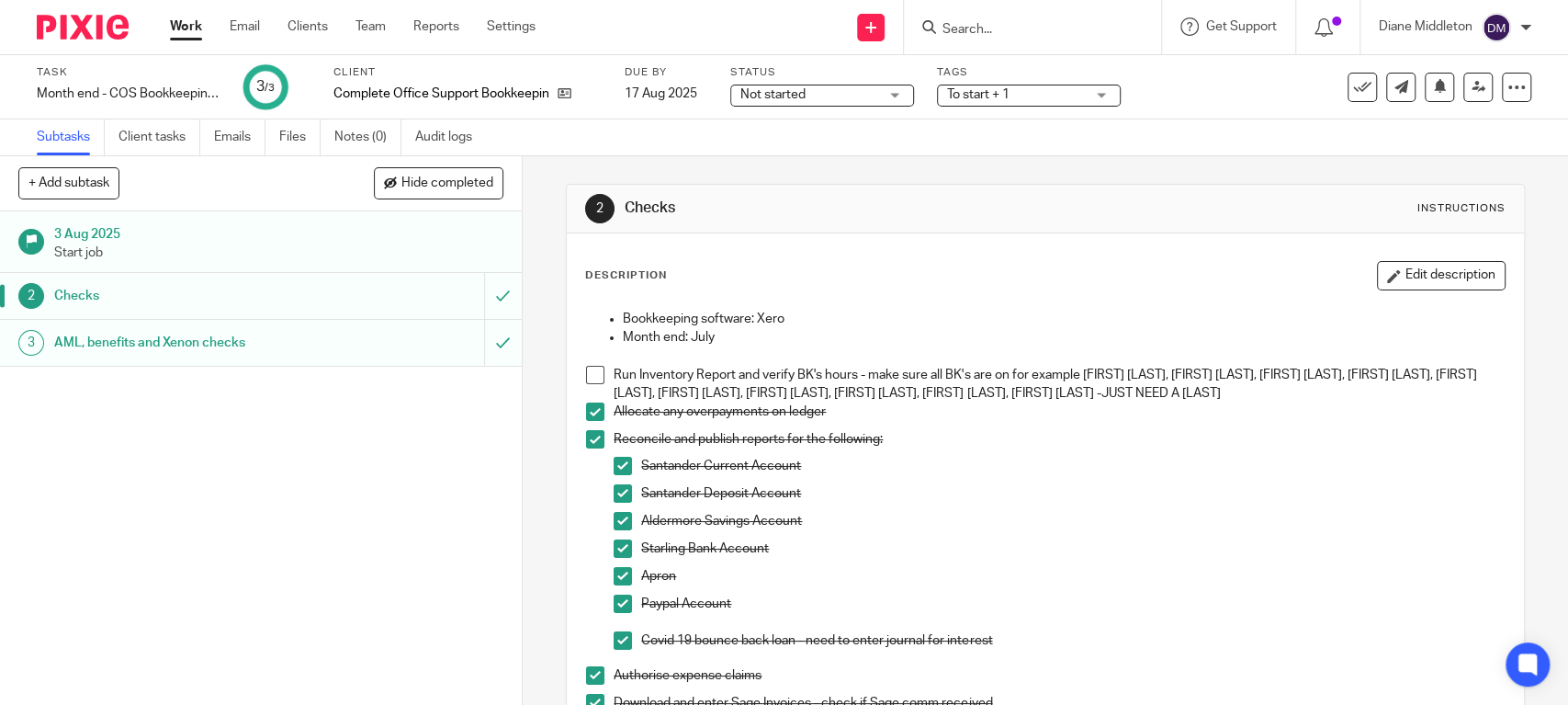 scroll, scrollTop: 612, scrollLeft: 0, axis: vertical 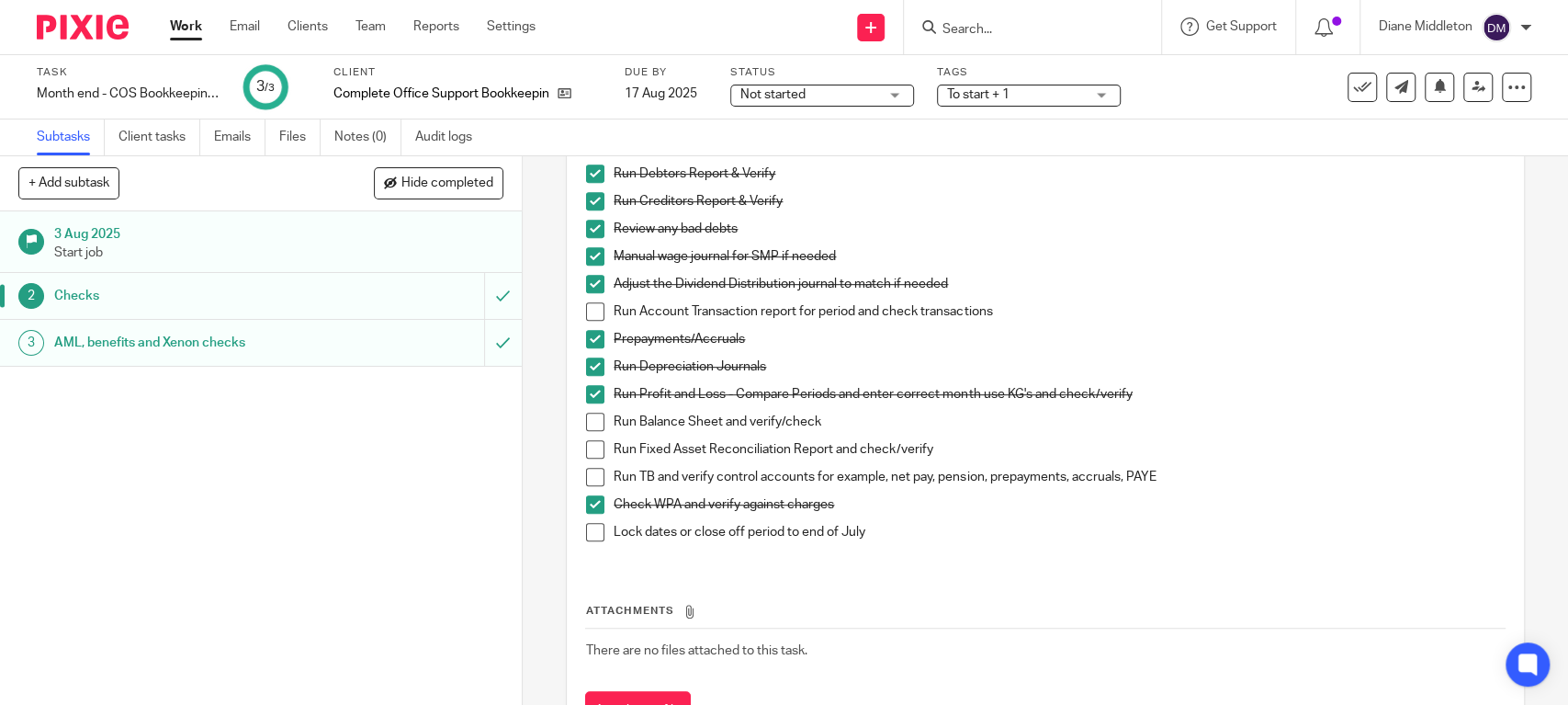 click at bounding box center [595, 477] 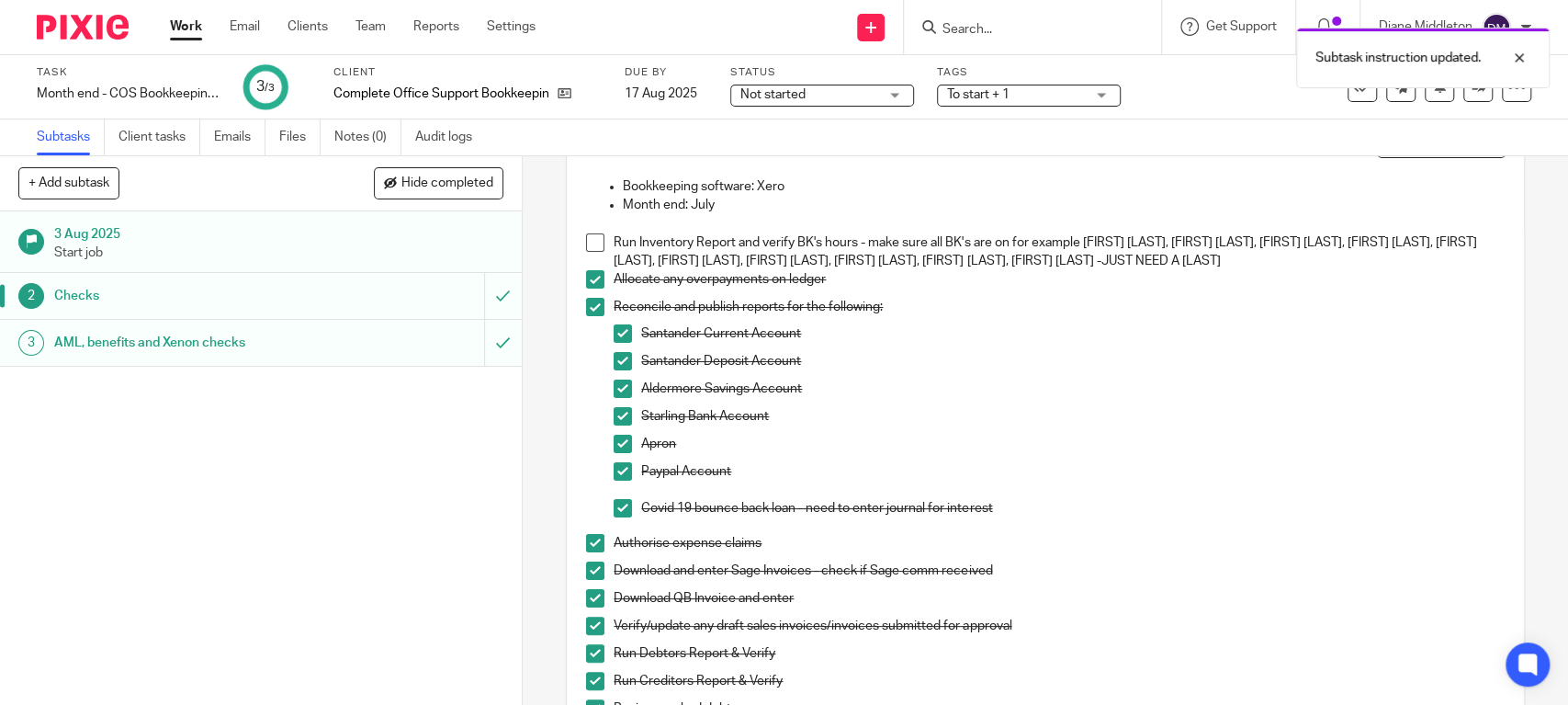 scroll, scrollTop: 0, scrollLeft: 0, axis: both 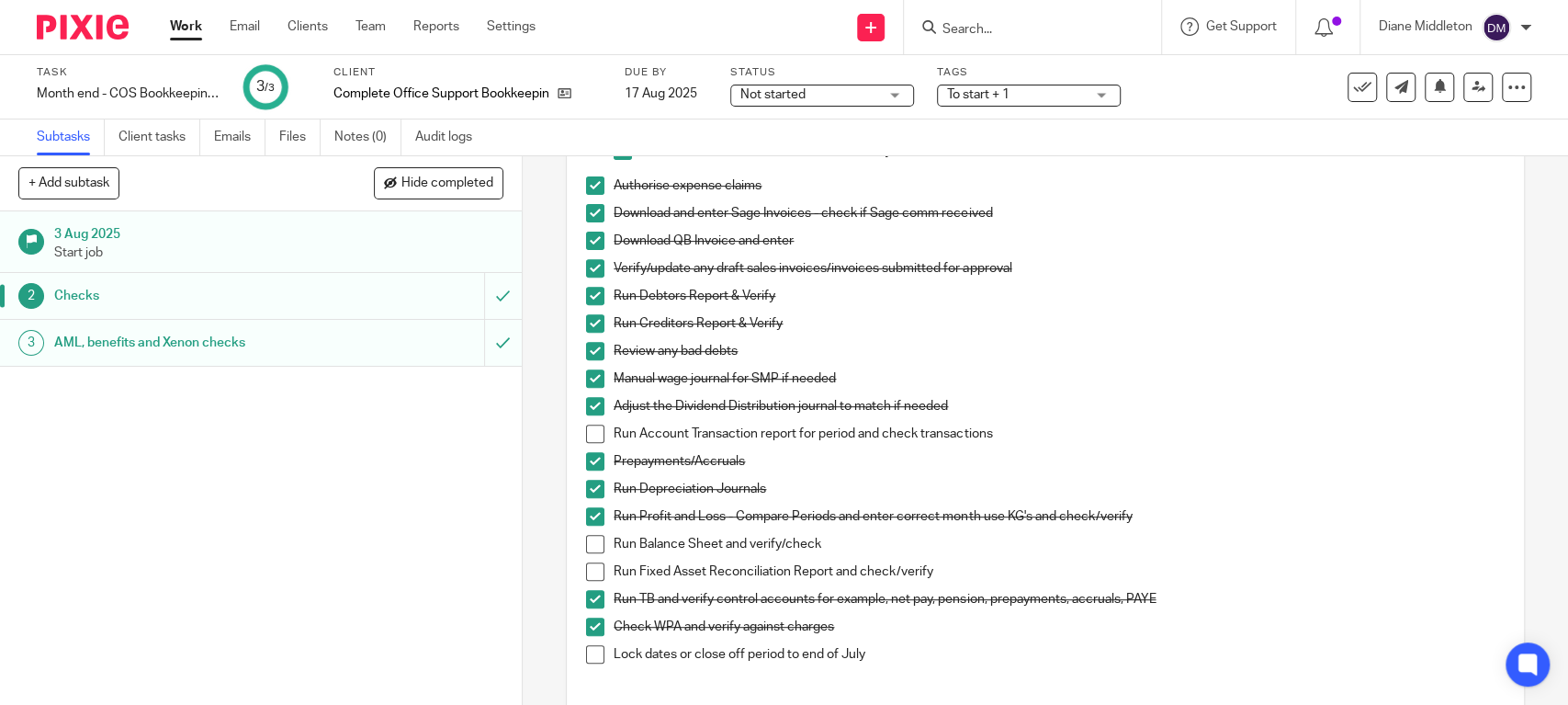 click at bounding box center (595, 572) 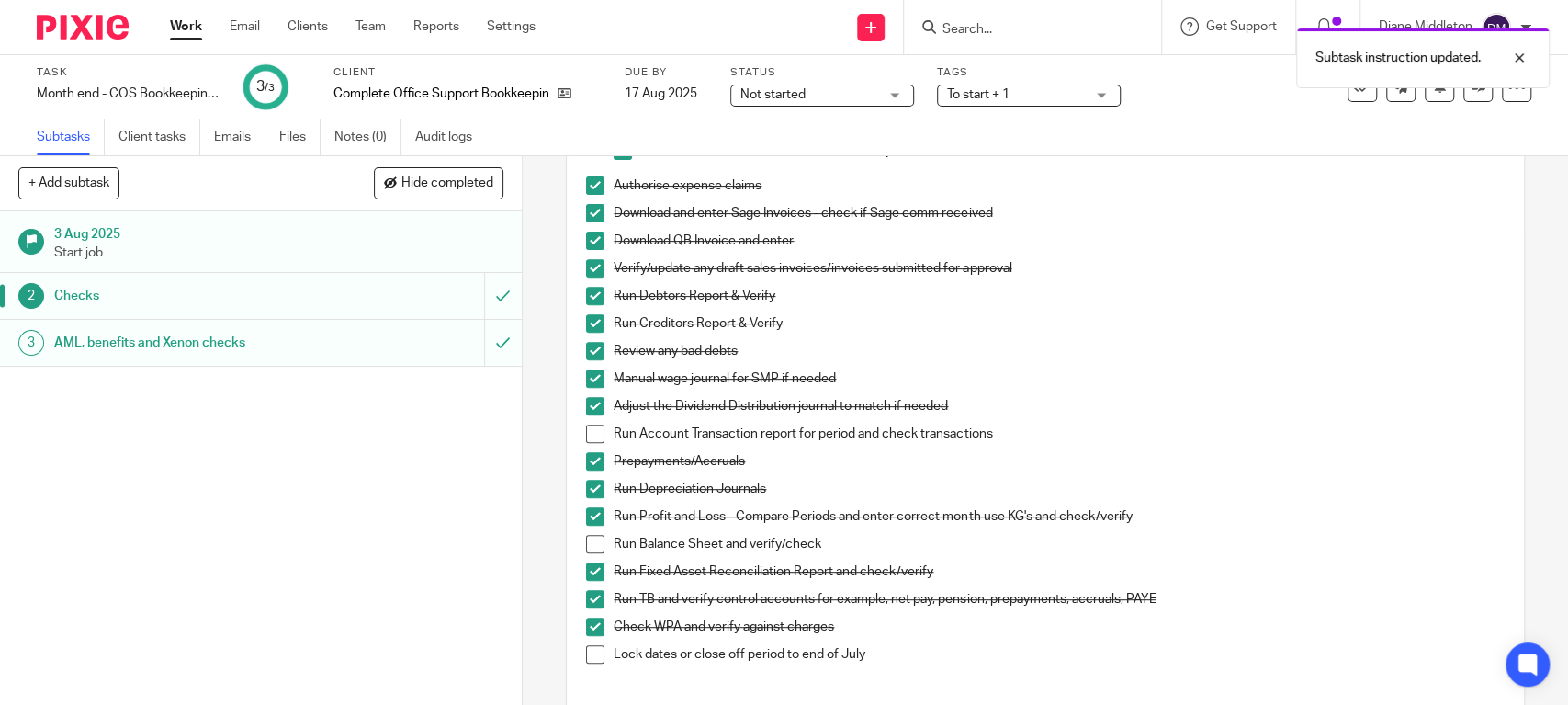 click at bounding box center (595, 544) 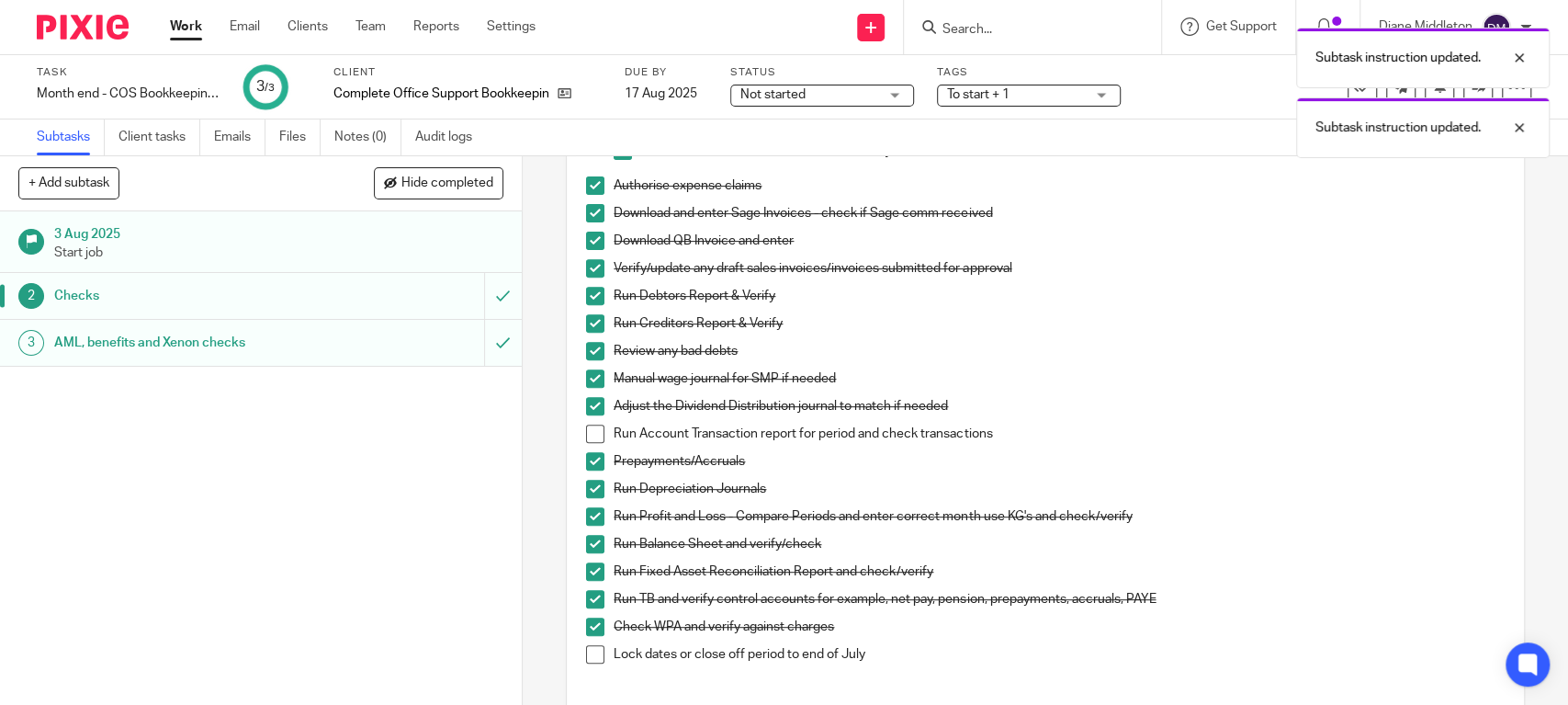 scroll, scrollTop: 0, scrollLeft: 0, axis: both 